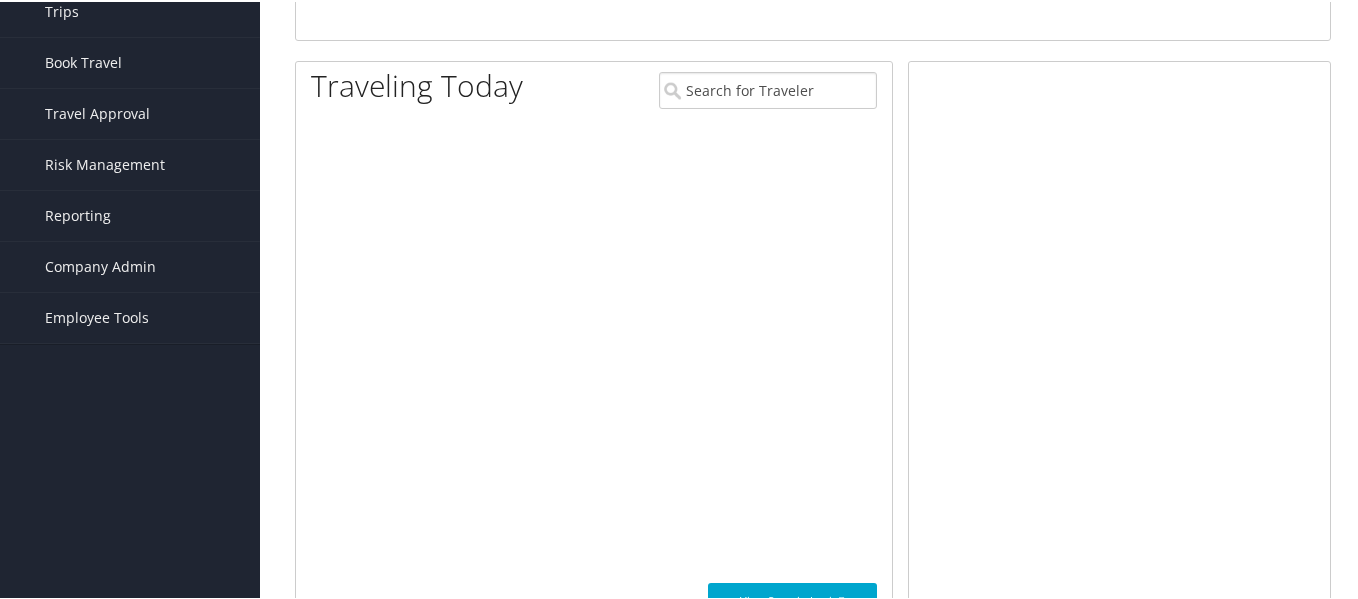 scroll, scrollTop: 300, scrollLeft: 0, axis: vertical 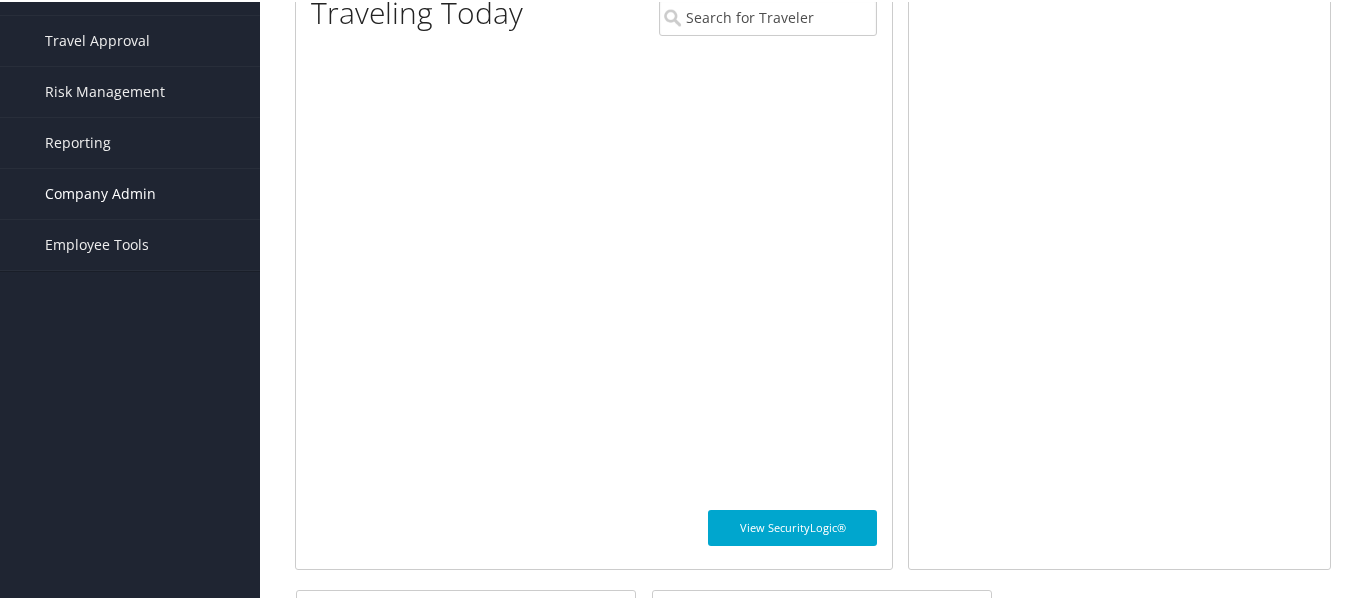 click on "Company Admin" at bounding box center [100, 192] 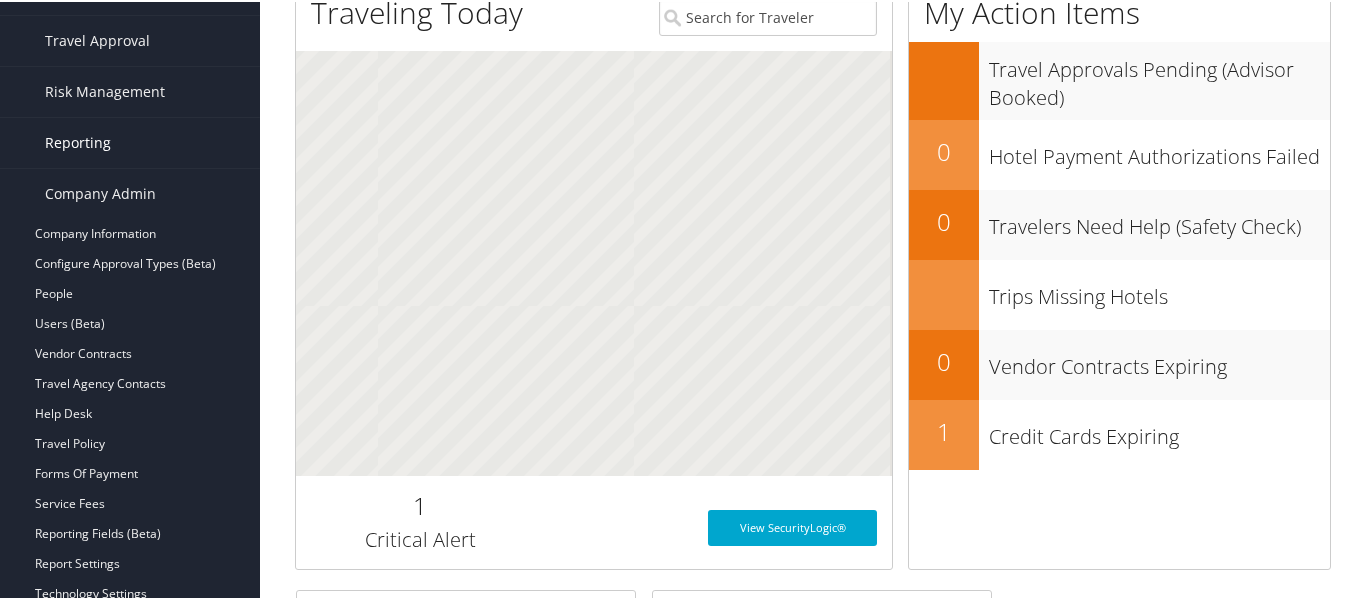 click on "Reporting" at bounding box center [130, 141] 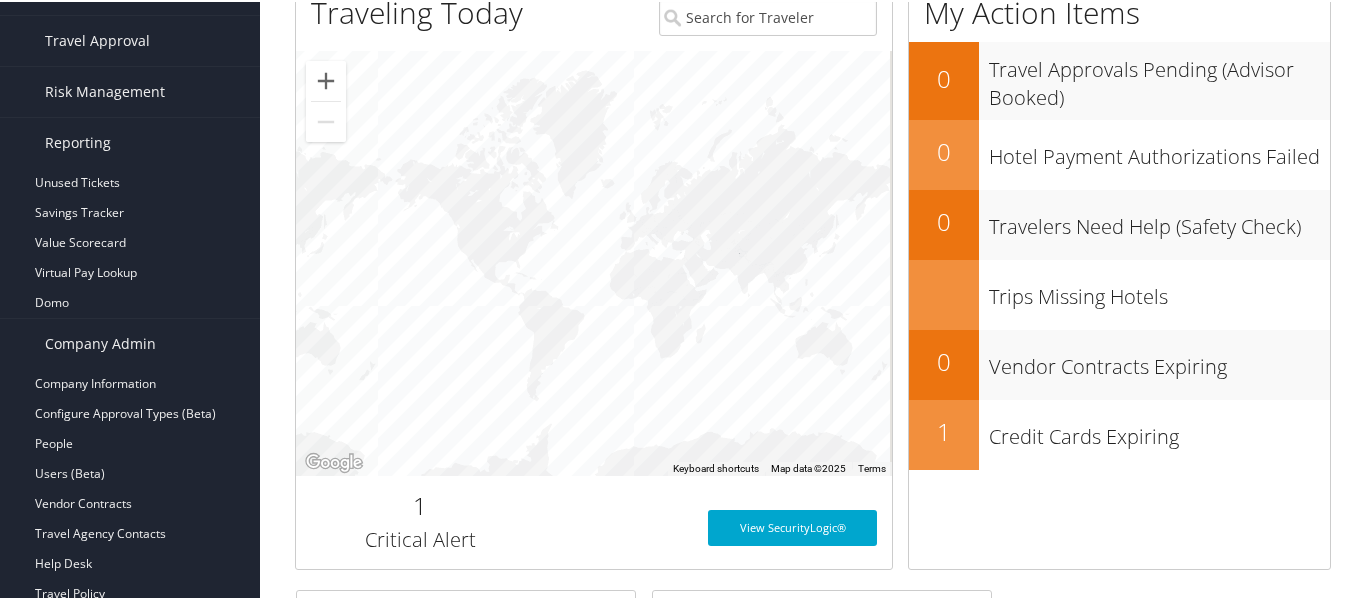 drag, startPoint x: 87, startPoint y: 268, endPoint x: 309, endPoint y: 205, distance: 230.76611 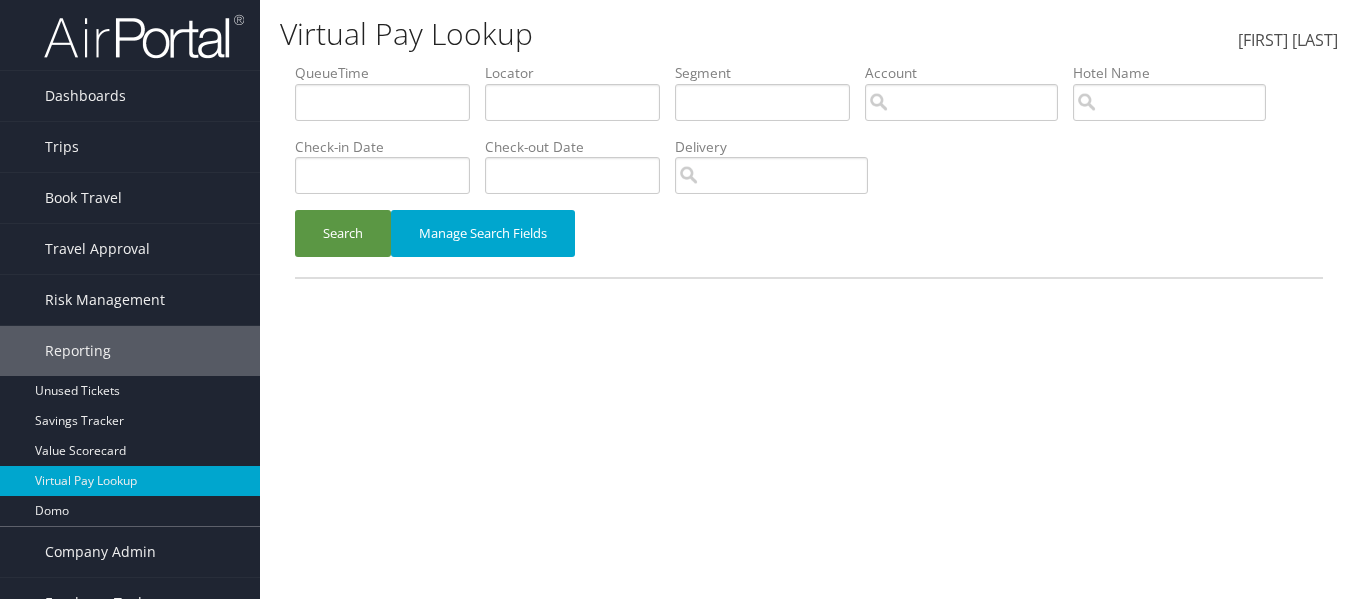 scroll, scrollTop: 0, scrollLeft: 0, axis: both 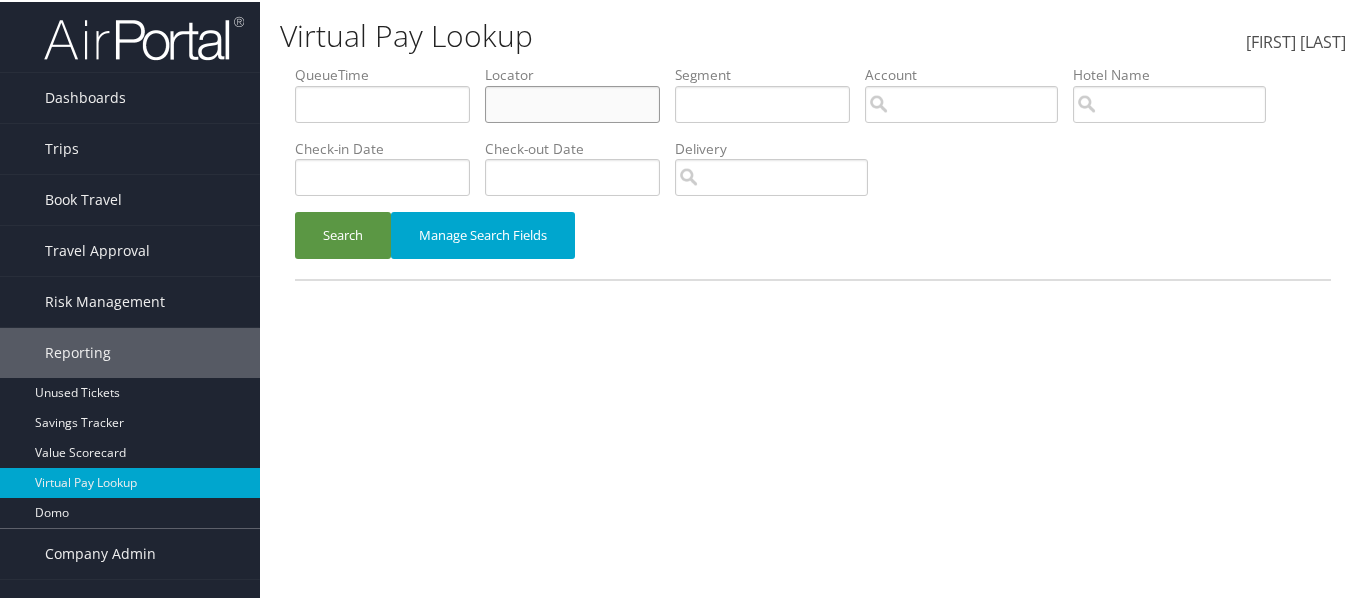 click at bounding box center [572, 102] 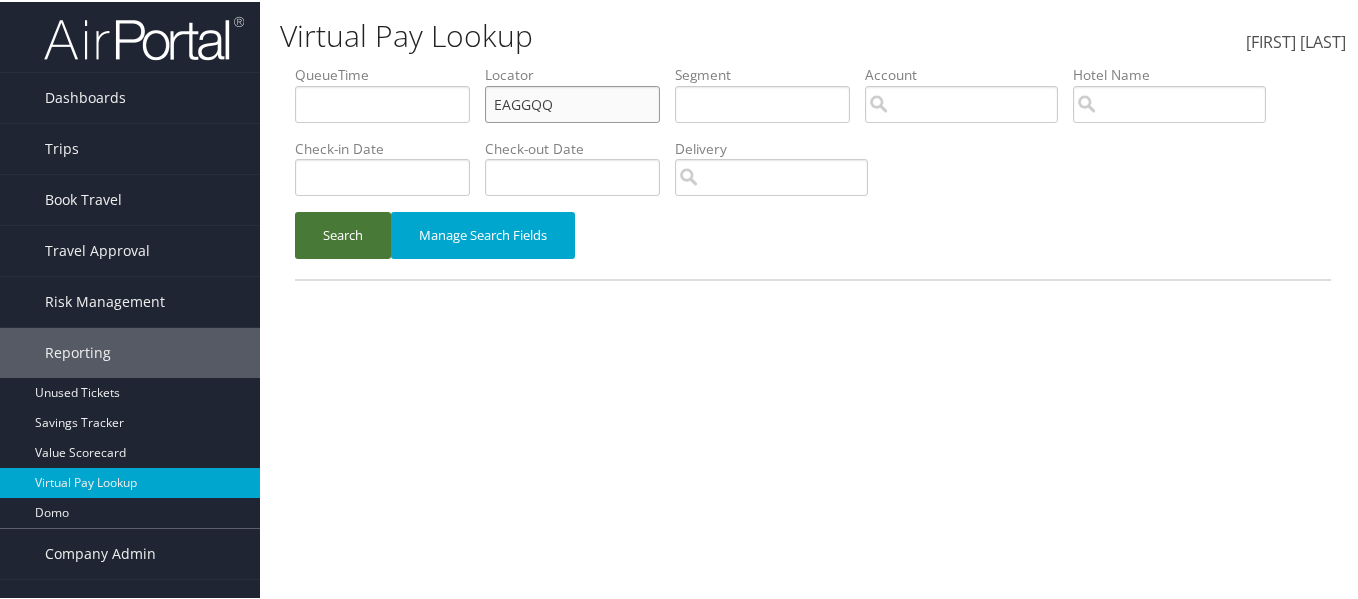 type on "EAGGQQ" 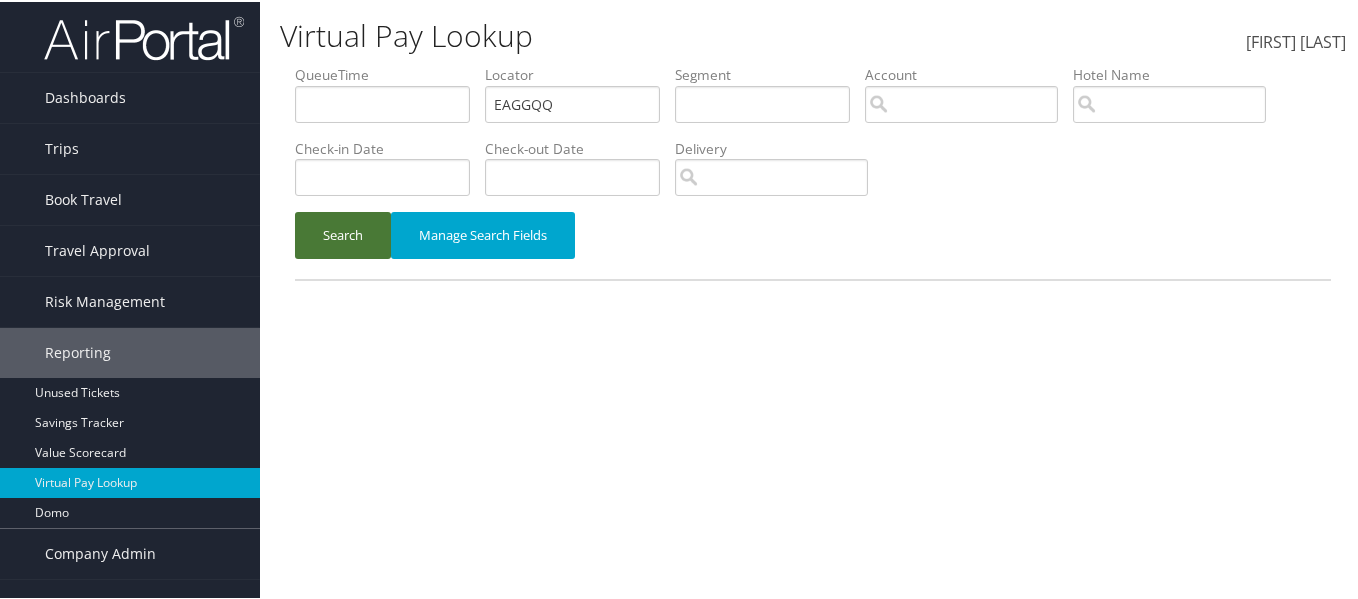 click on "Search" at bounding box center [343, 233] 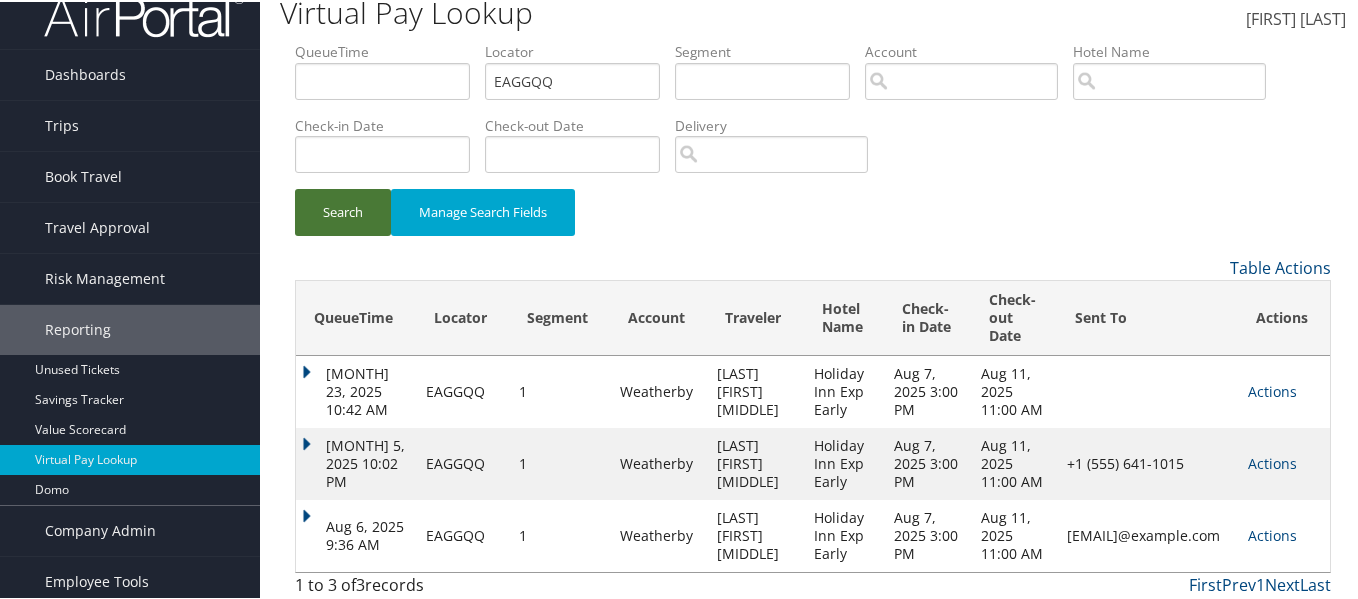 scroll, scrollTop: 30, scrollLeft: 0, axis: vertical 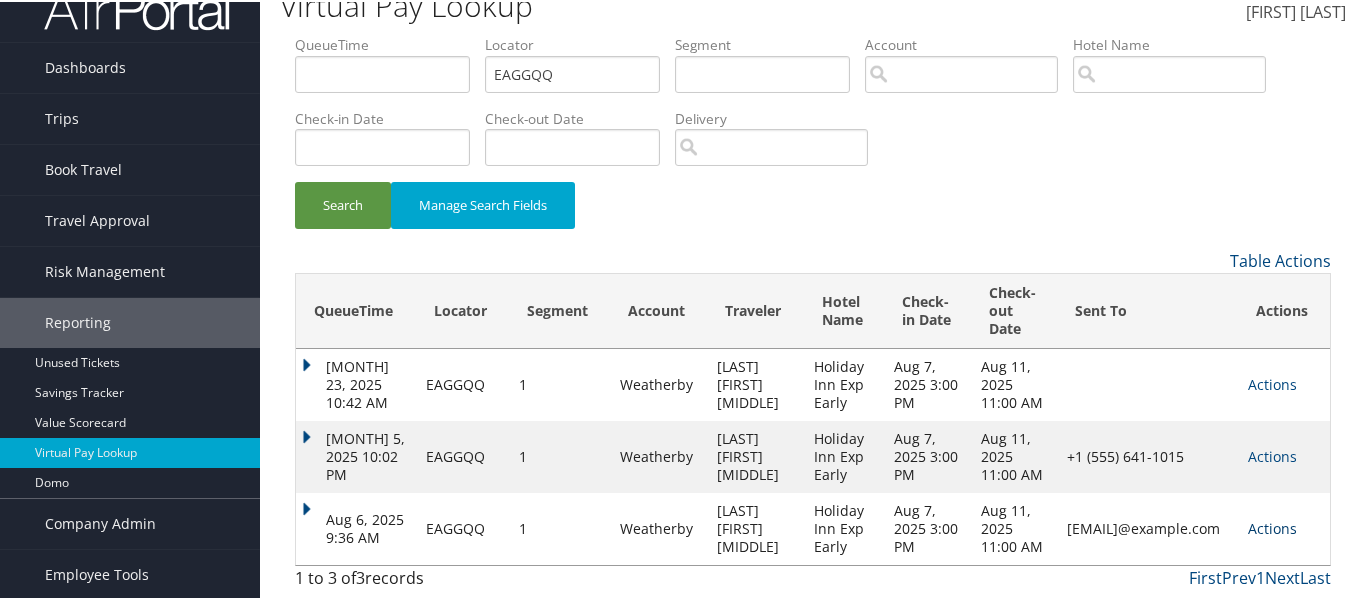 click on "Actions" at bounding box center (1272, 526) 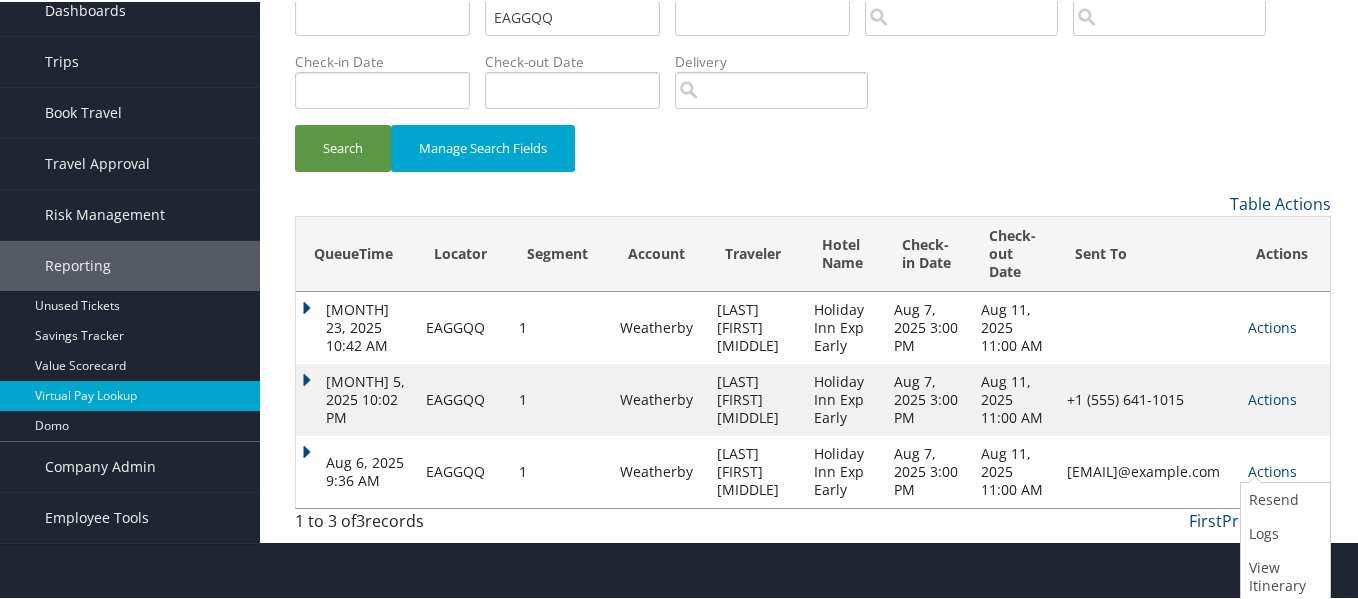 drag, startPoint x: 1210, startPoint y: 464, endPoint x: 1059, endPoint y: 466, distance: 151.01324 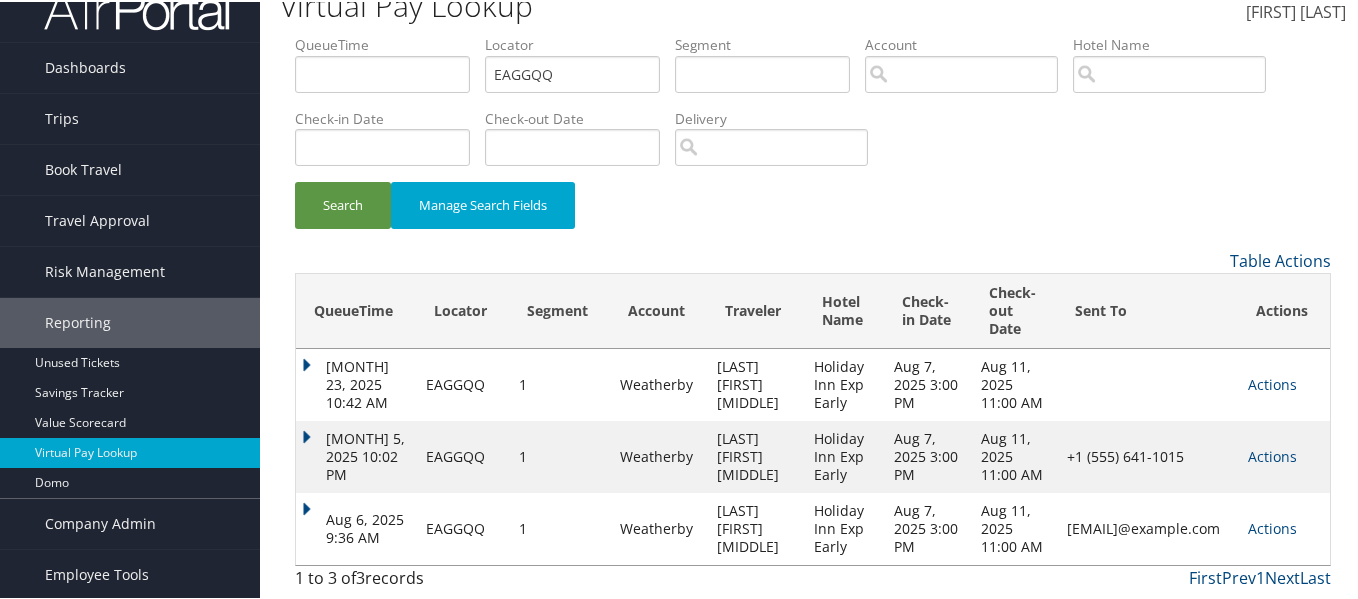 copy on "bwder@patriothosp.com" 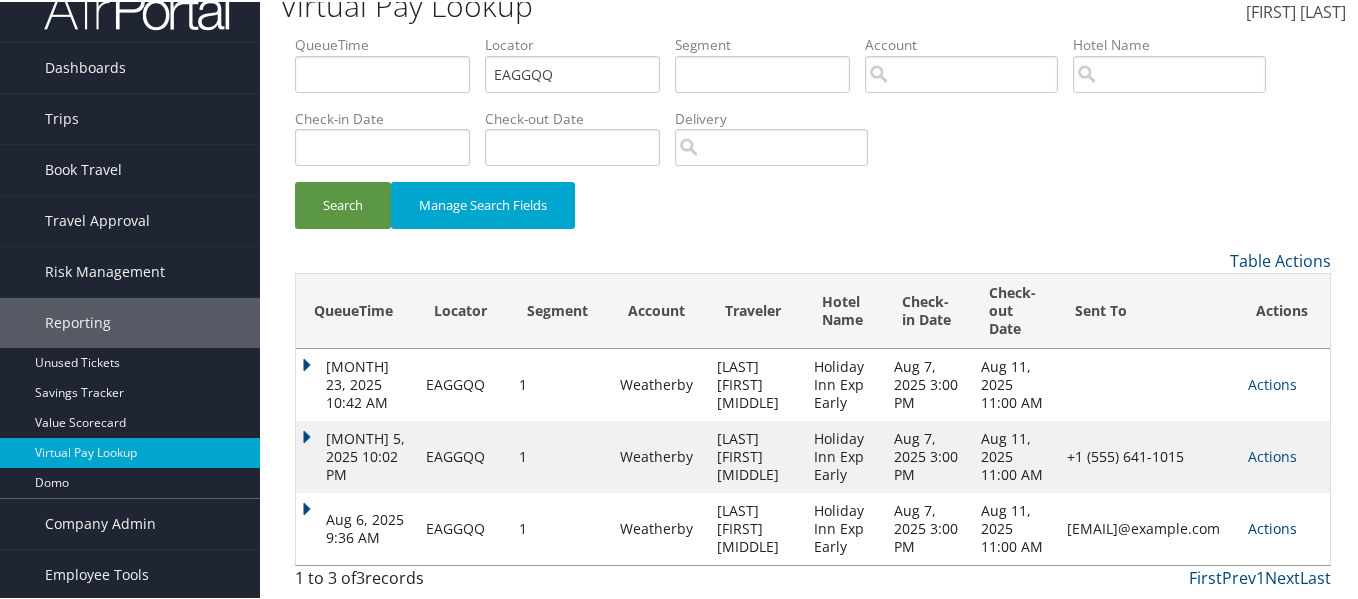 click on "Actions" at bounding box center (1272, 526) 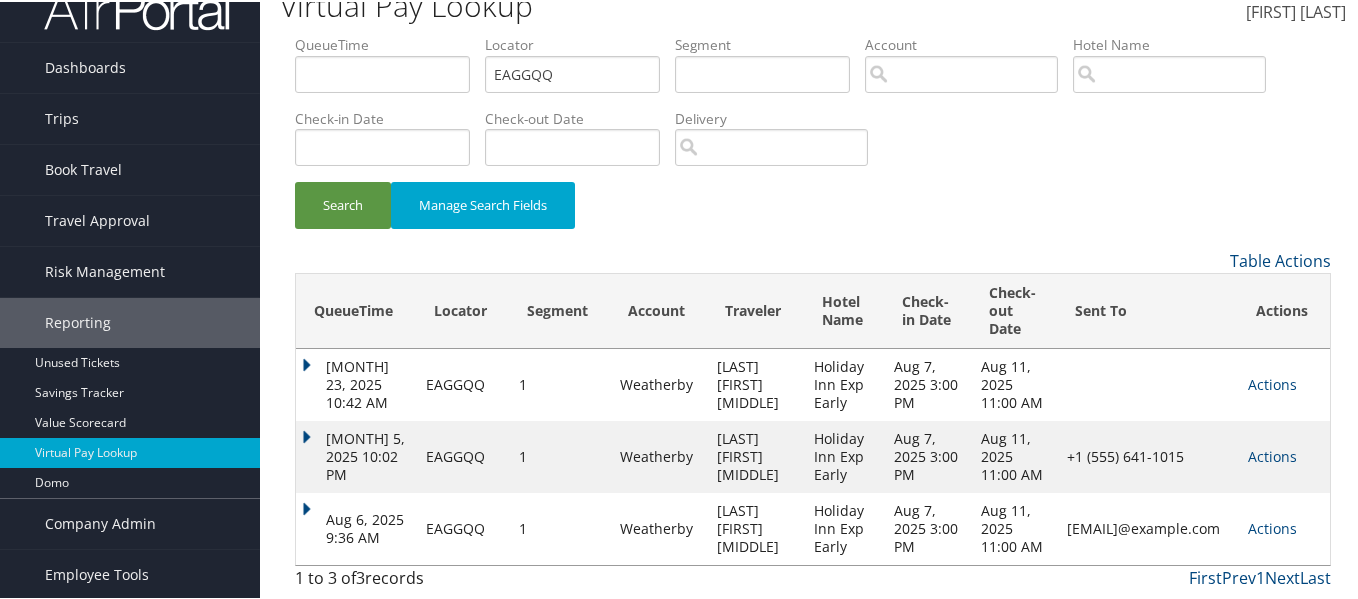 scroll, scrollTop: 87, scrollLeft: 0, axis: vertical 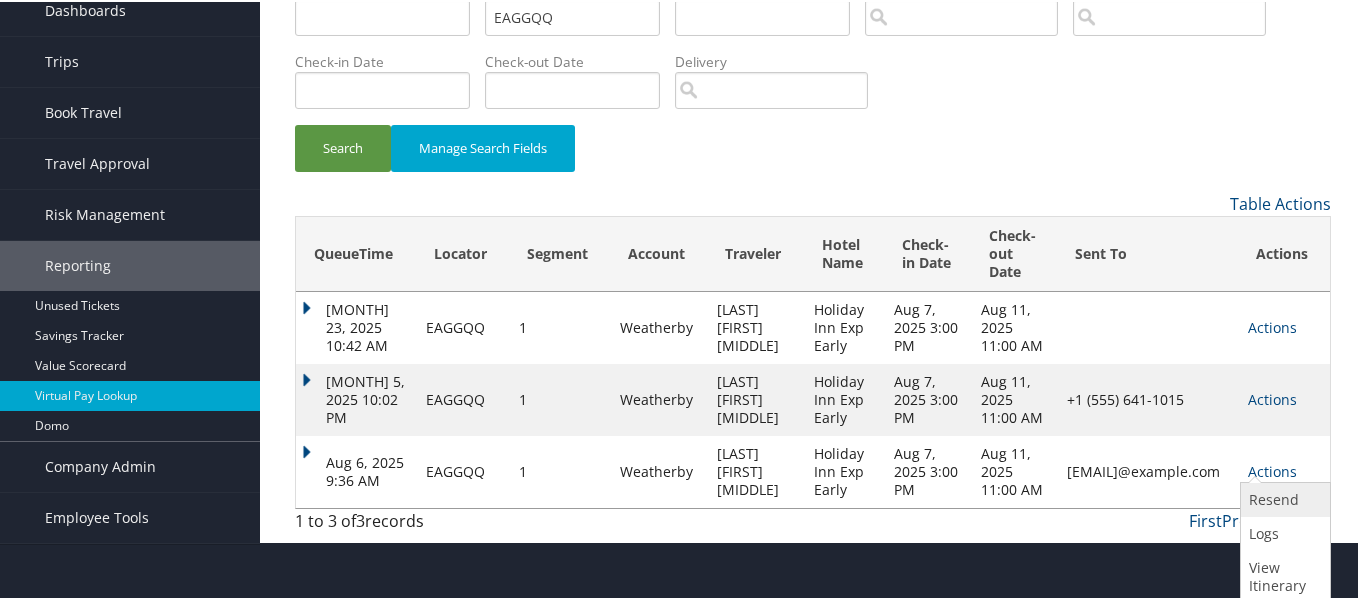 click on "Resend" at bounding box center (1283, 498) 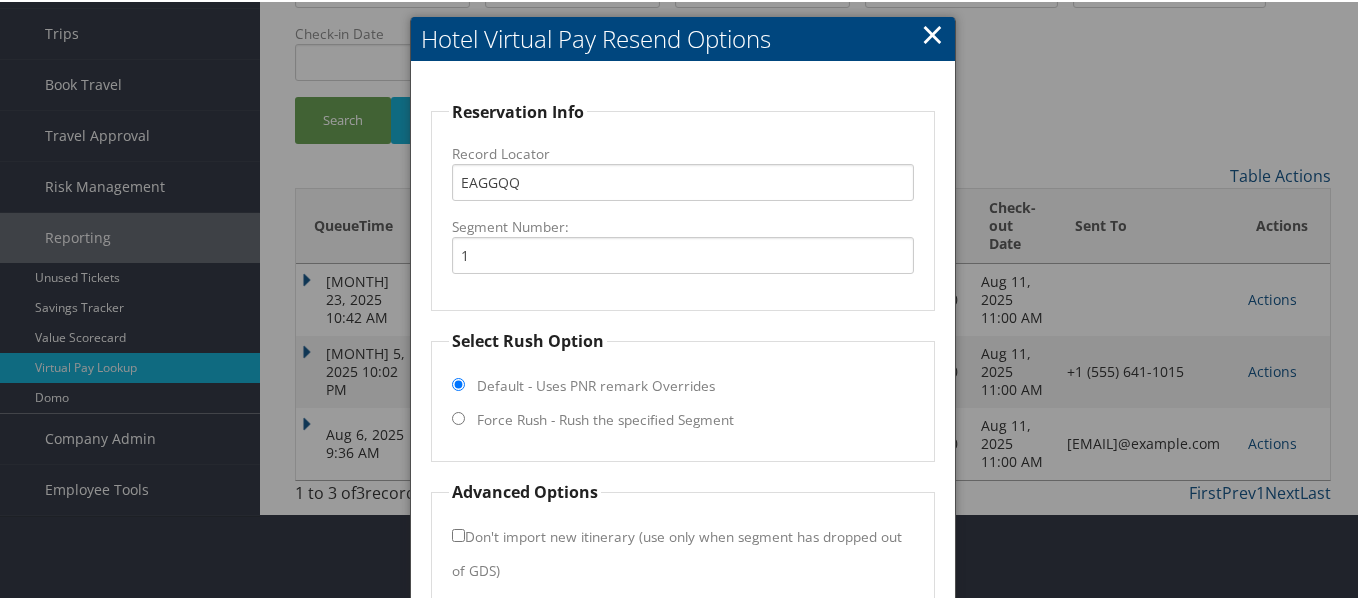 scroll, scrollTop: 201, scrollLeft: 0, axis: vertical 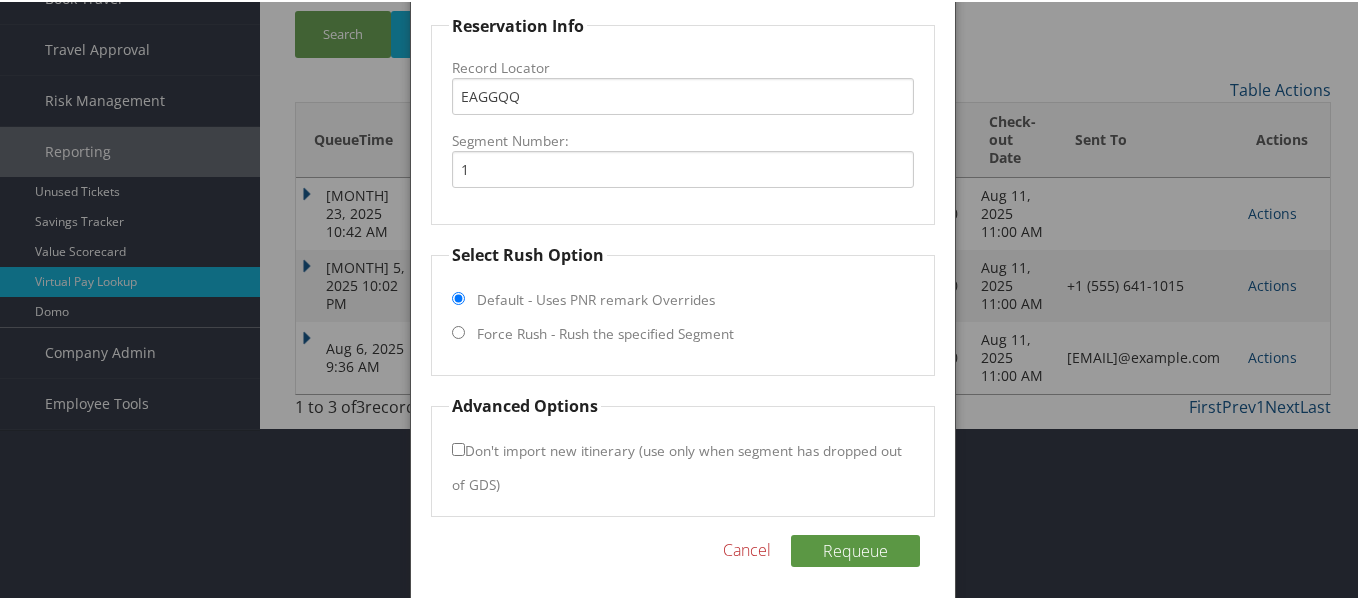 click on "Select Rush Option
Default - Uses PNR remark Overrides
Force Rush - Rush the specified Segment" at bounding box center (683, 307) 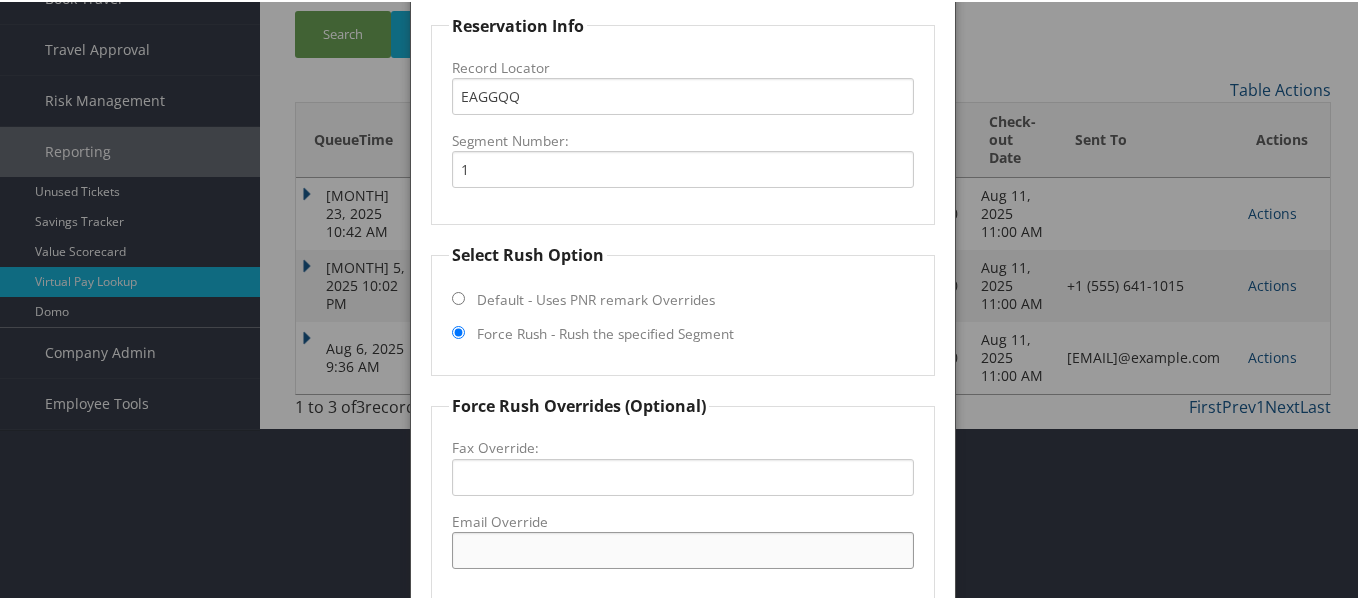 click on "Email Override" at bounding box center [683, 548] 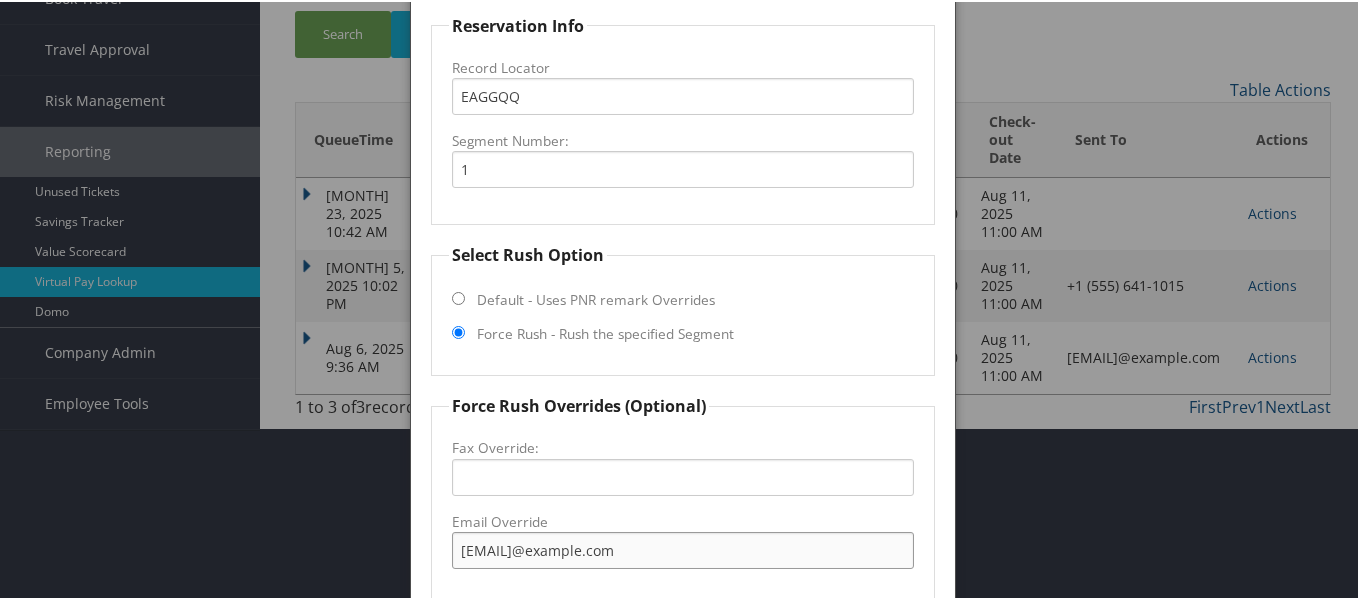 type on "bwder@patriothosp.com" 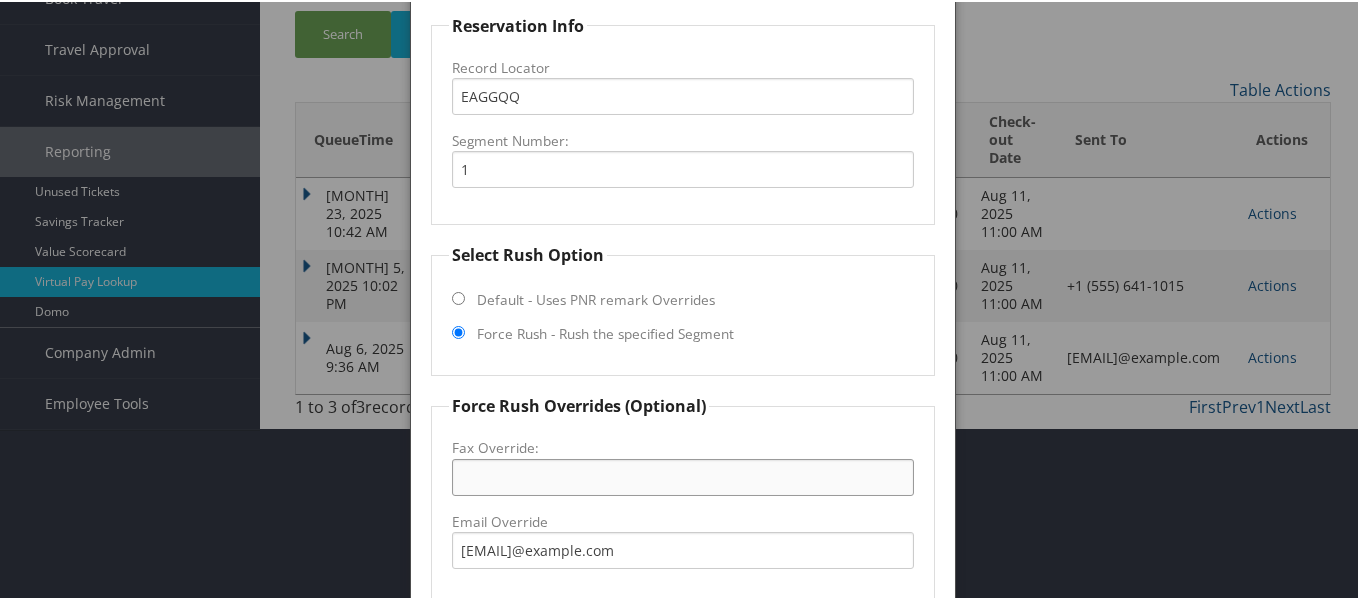 click on "Fax Override:" at bounding box center (683, 475) 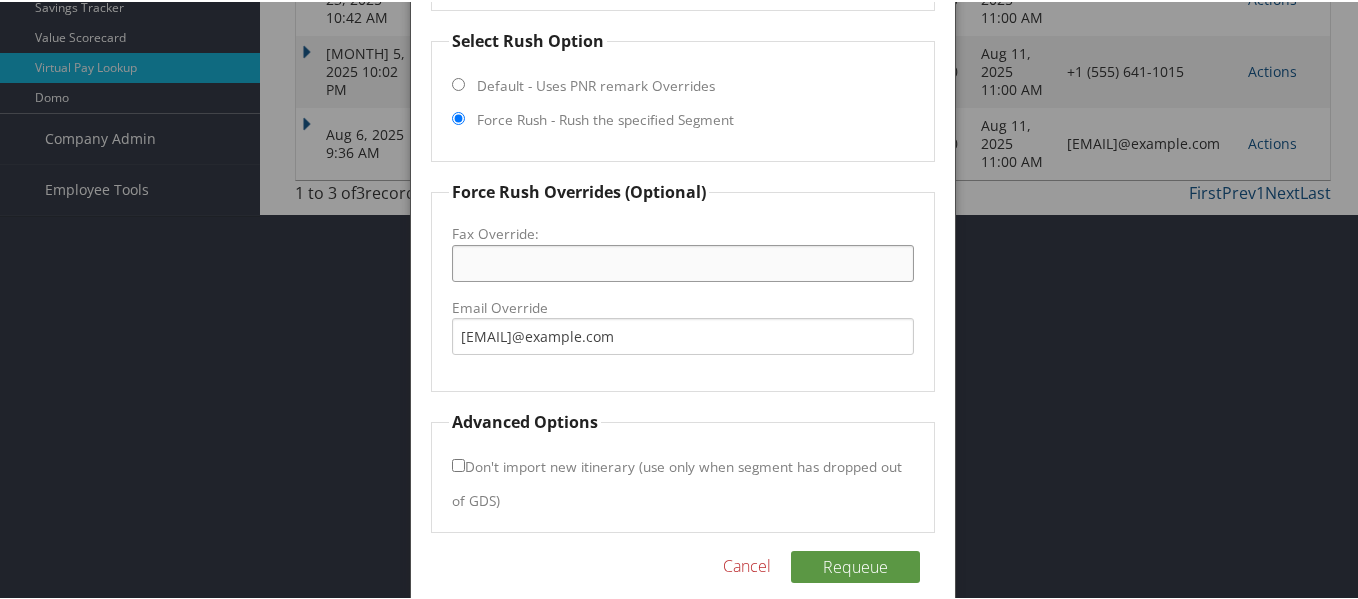 scroll, scrollTop: 431, scrollLeft: 0, axis: vertical 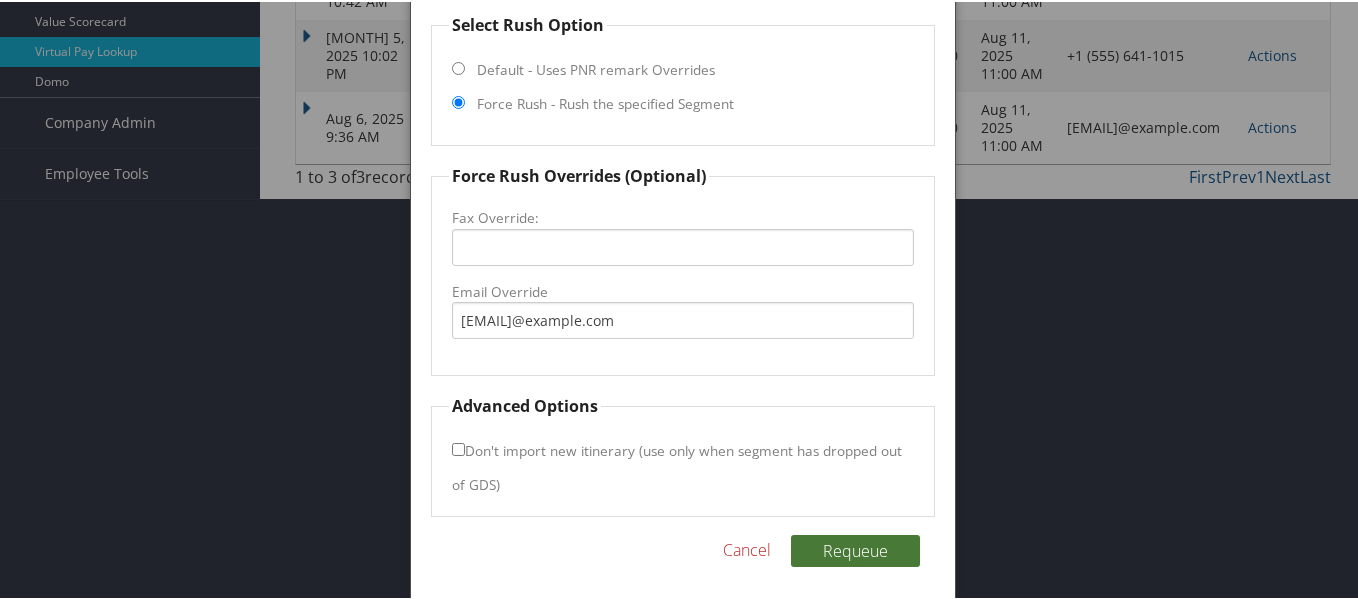 click on "Requeue" at bounding box center [855, 549] 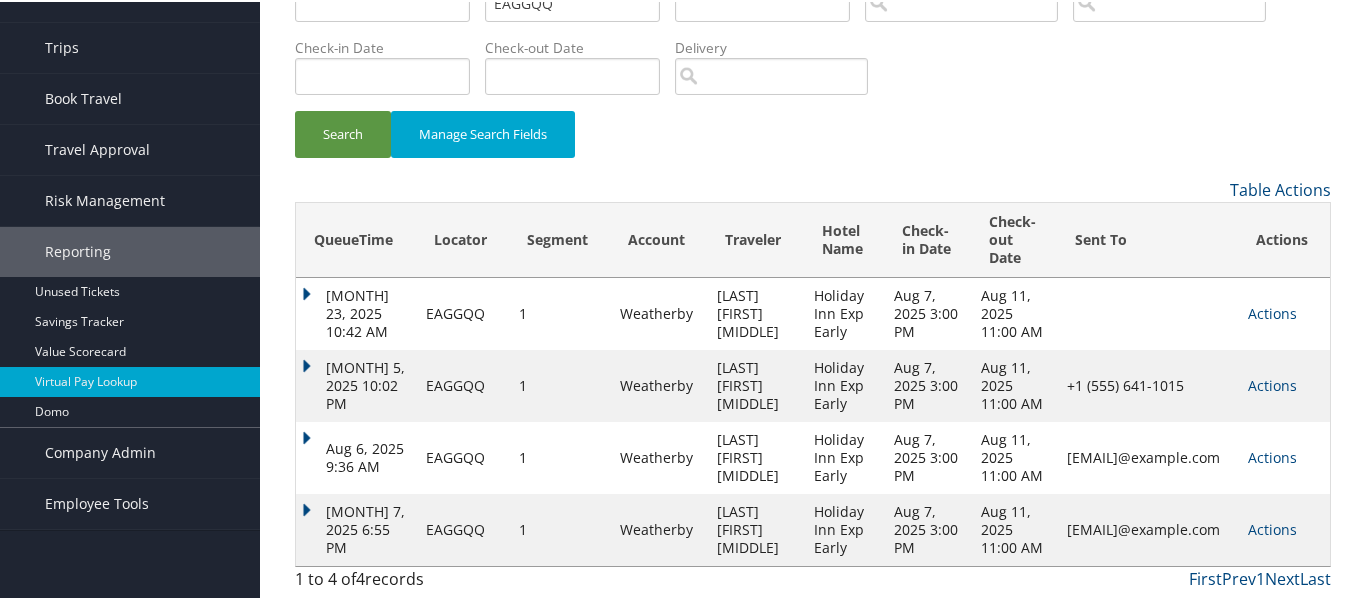 scroll, scrollTop: 98, scrollLeft: 0, axis: vertical 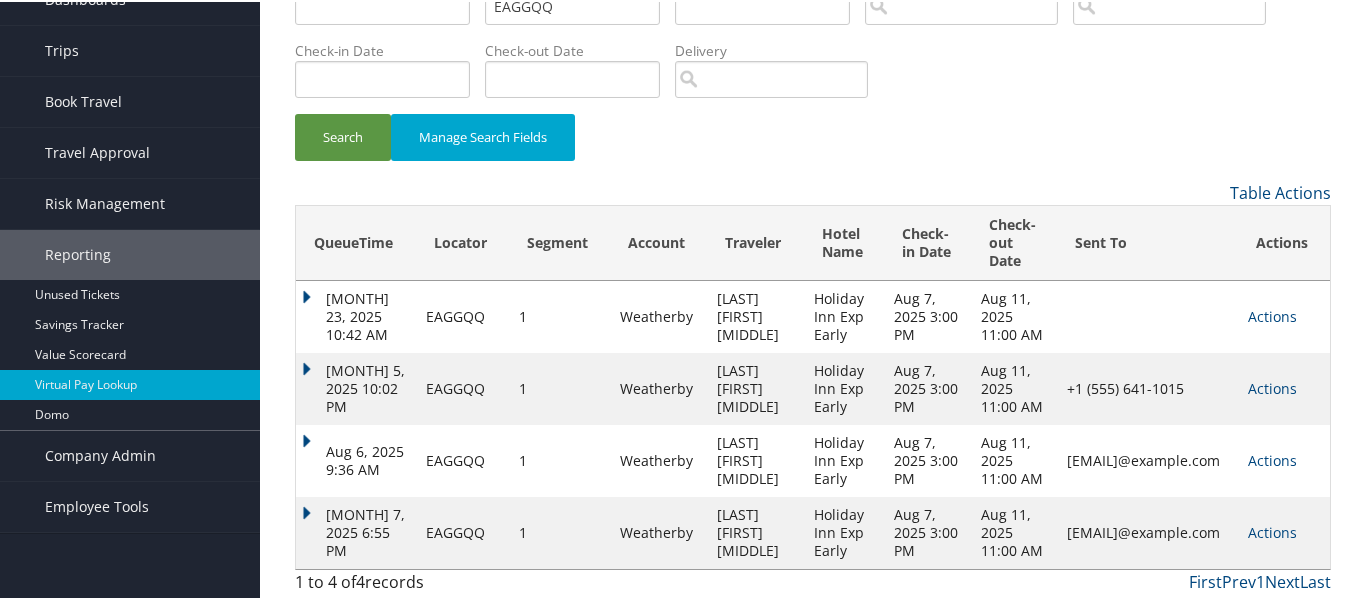 drag, startPoint x: 1272, startPoint y: 527, endPoint x: 1255, endPoint y: 527, distance: 17 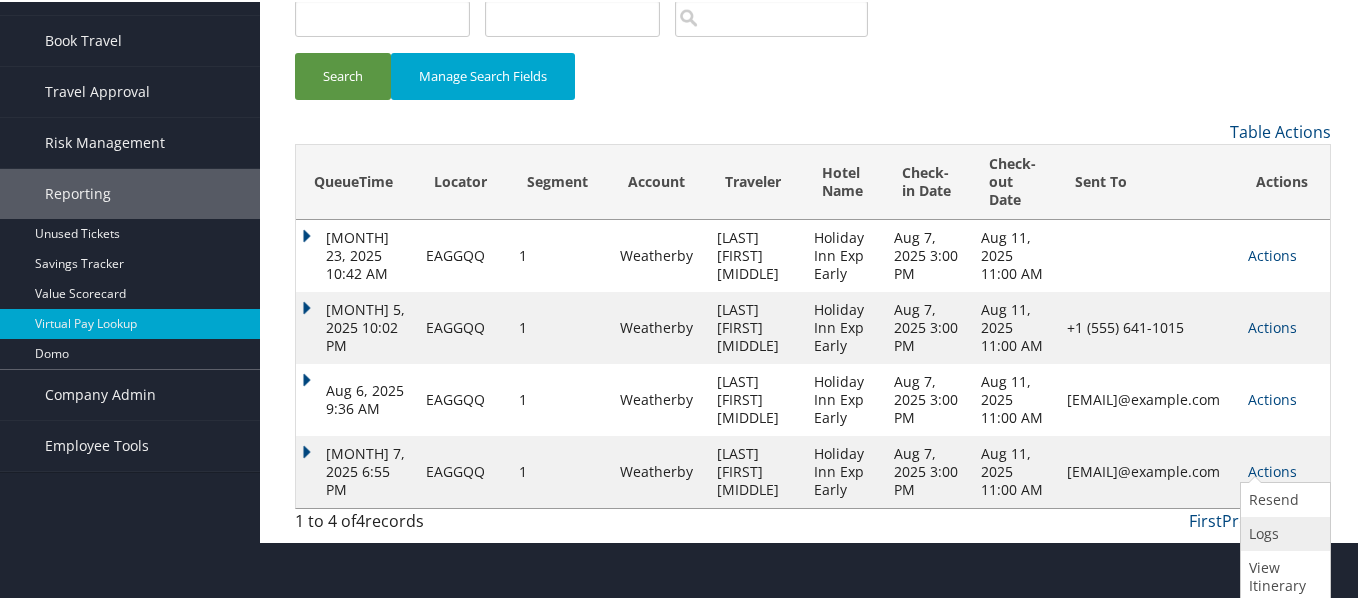 click on "Logs" at bounding box center [1283, 532] 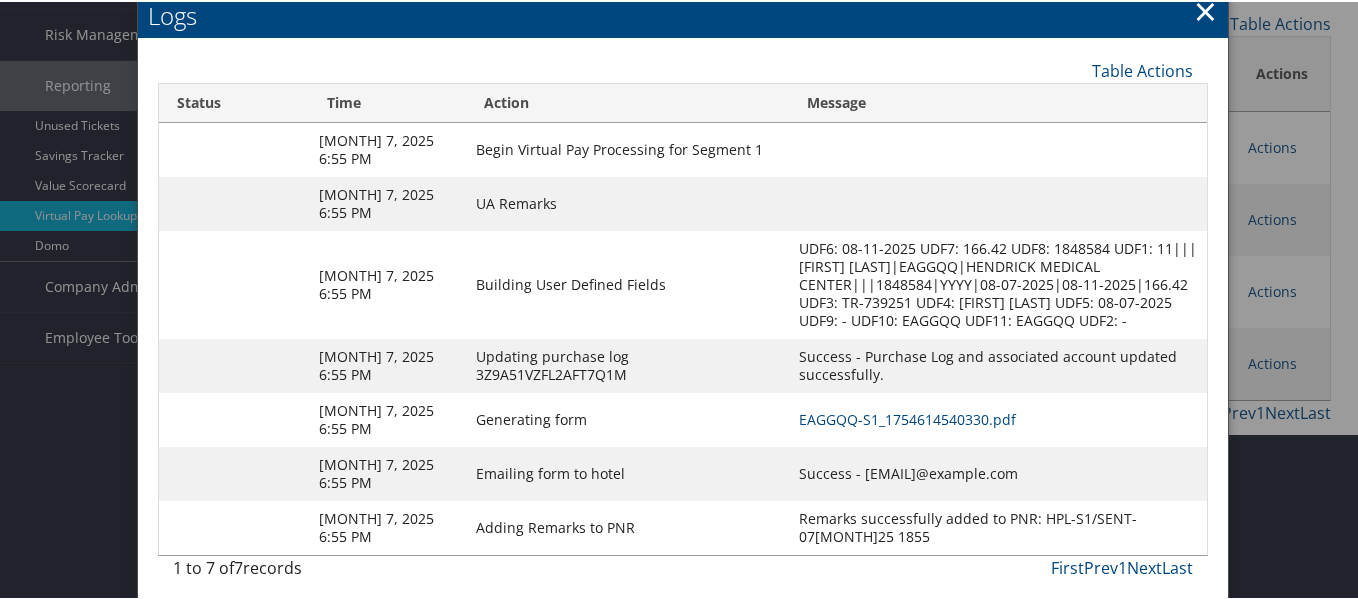 scroll, scrollTop: 277, scrollLeft: 0, axis: vertical 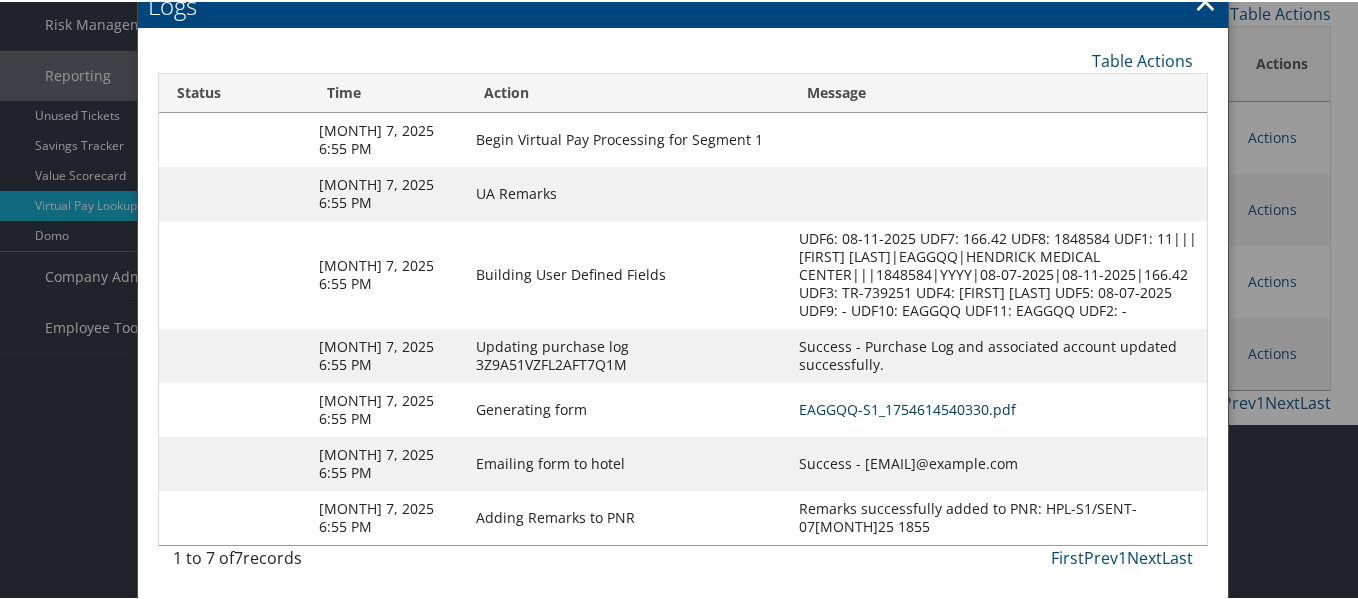 click on "EAGGQQ-S1_1754614540330.pdf" at bounding box center (907, 407) 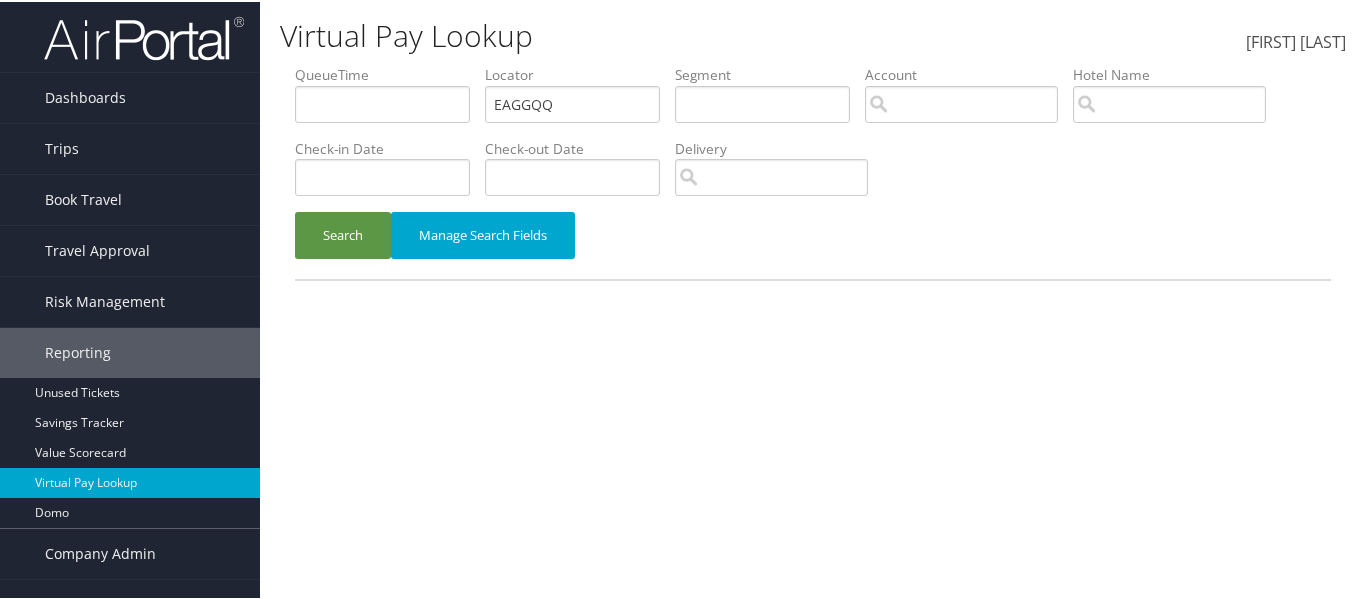 scroll, scrollTop: 30, scrollLeft: 0, axis: vertical 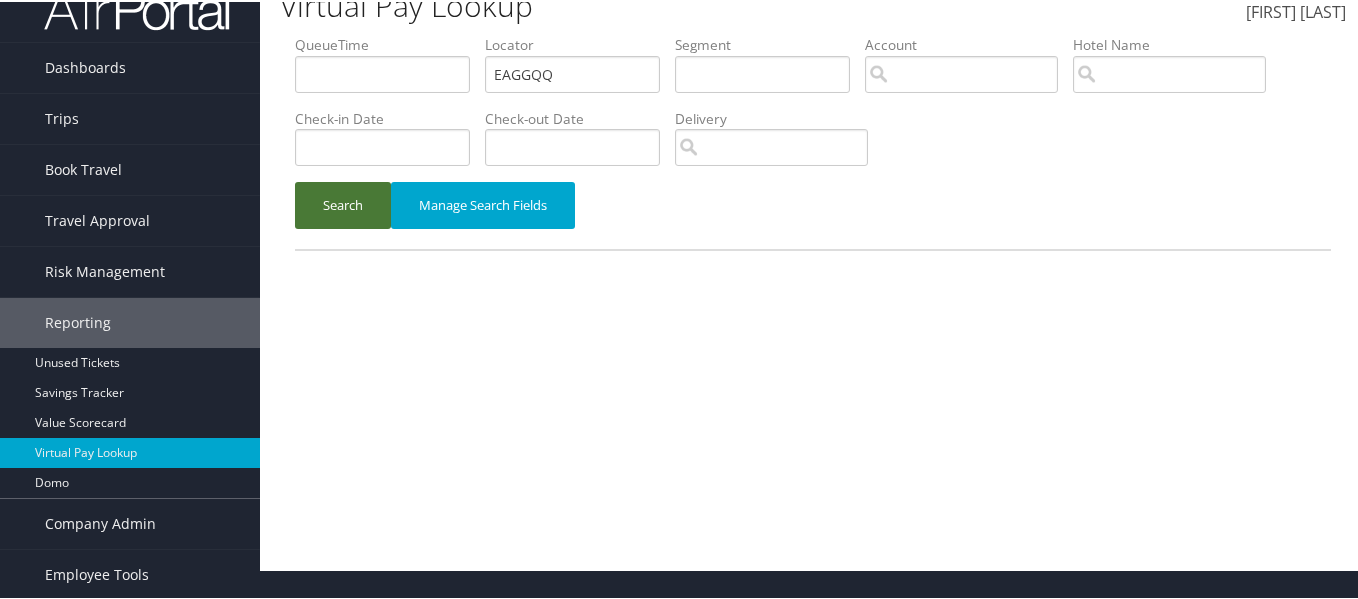 click on "Search" at bounding box center (343, 203) 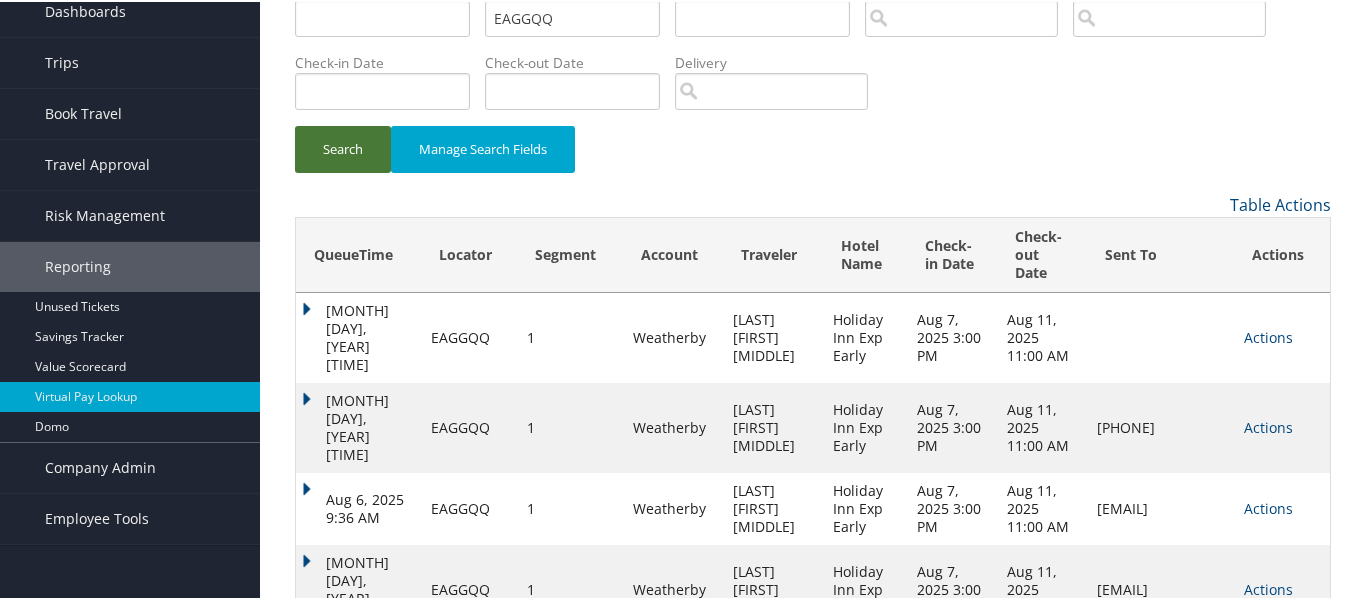 scroll, scrollTop: 98, scrollLeft: 0, axis: vertical 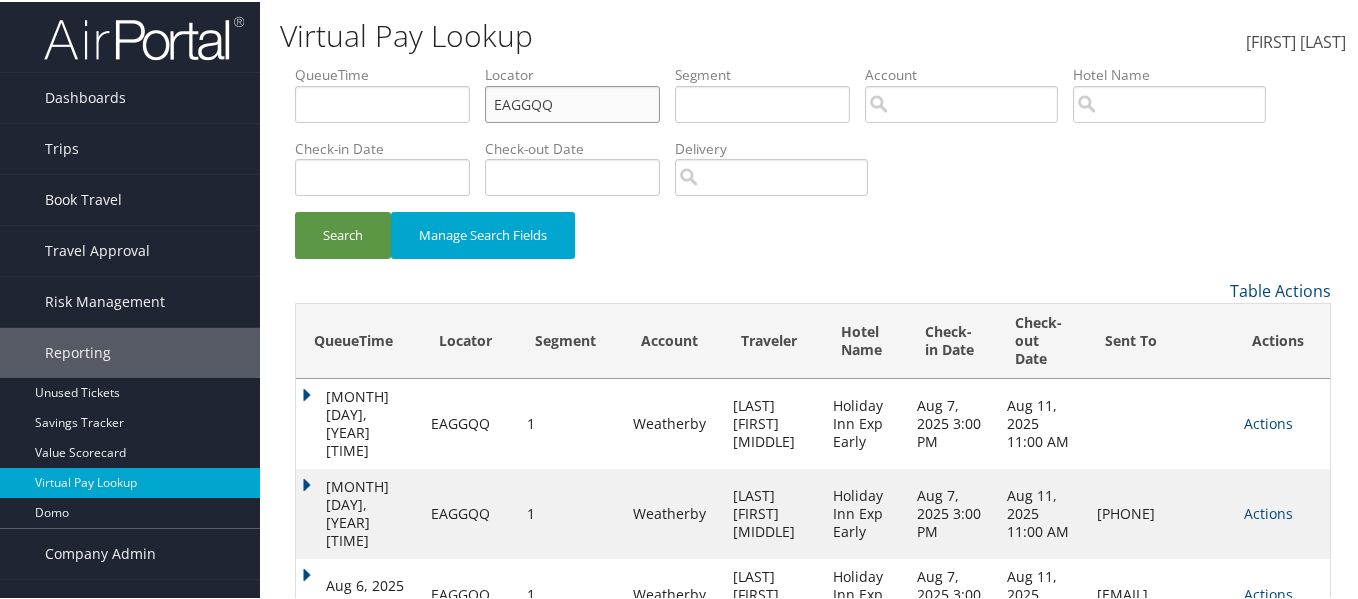 drag, startPoint x: 579, startPoint y: 106, endPoint x: 433, endPoint y: 116, distance: 146.34207 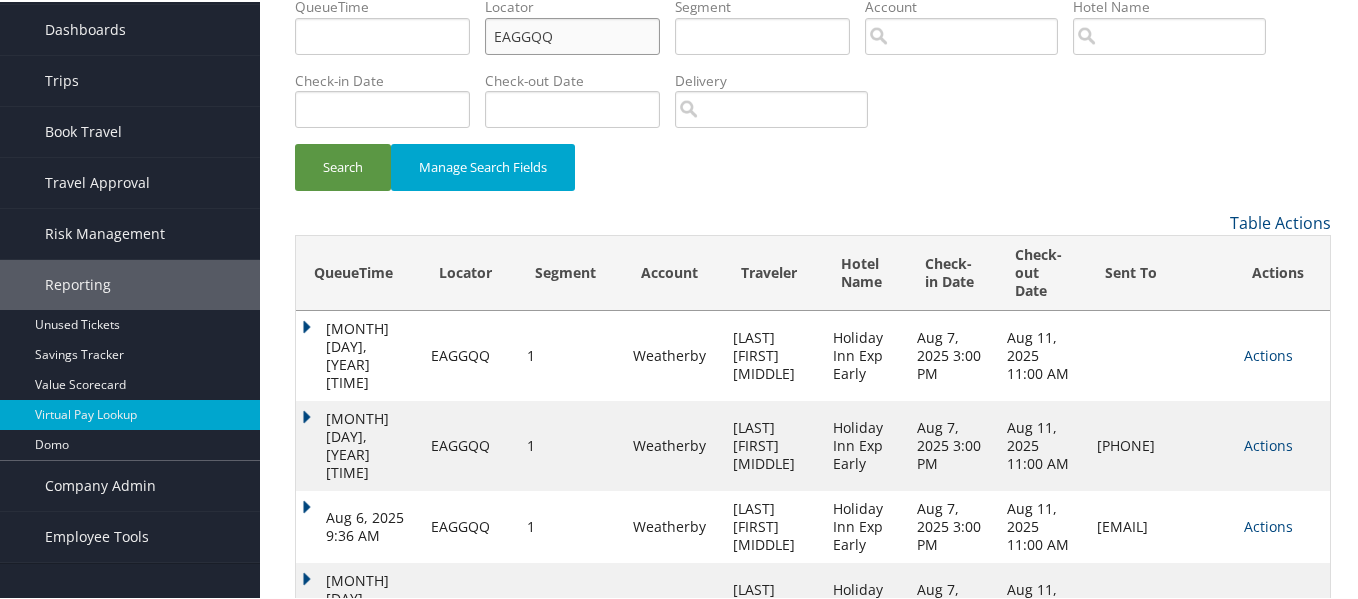 scroll, scrollTop: 98, scrollLeft: 0, axis: vertical 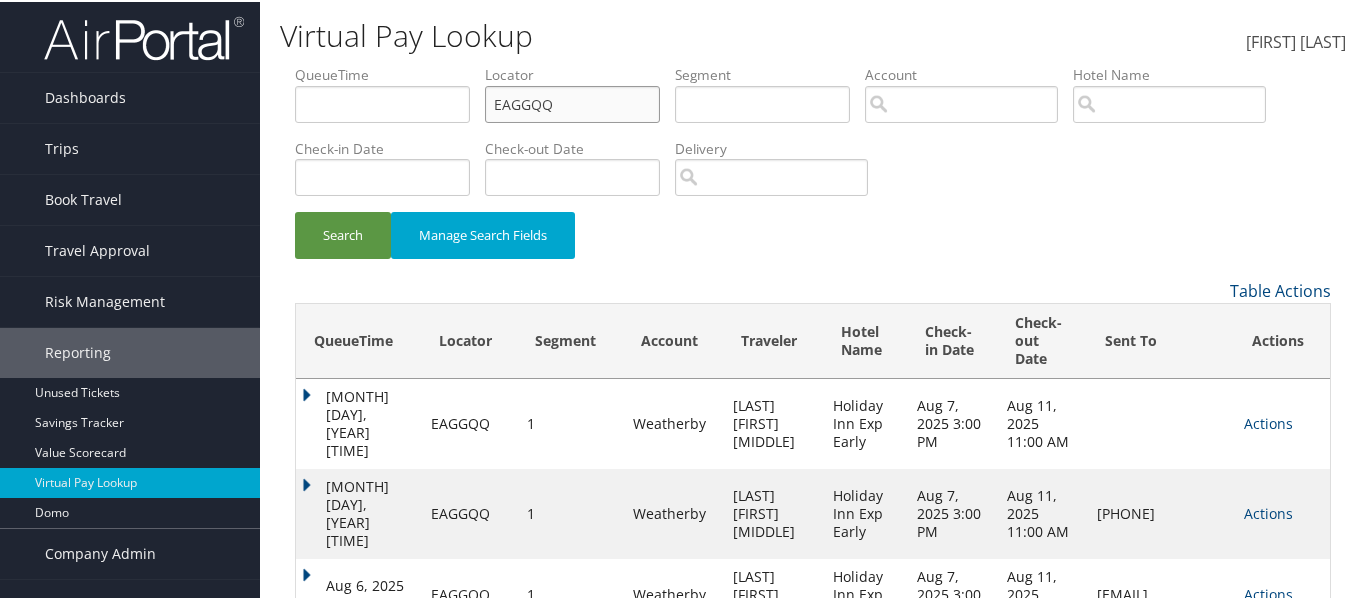 click on "EAGGQQ" at bounding box center (572, 102) 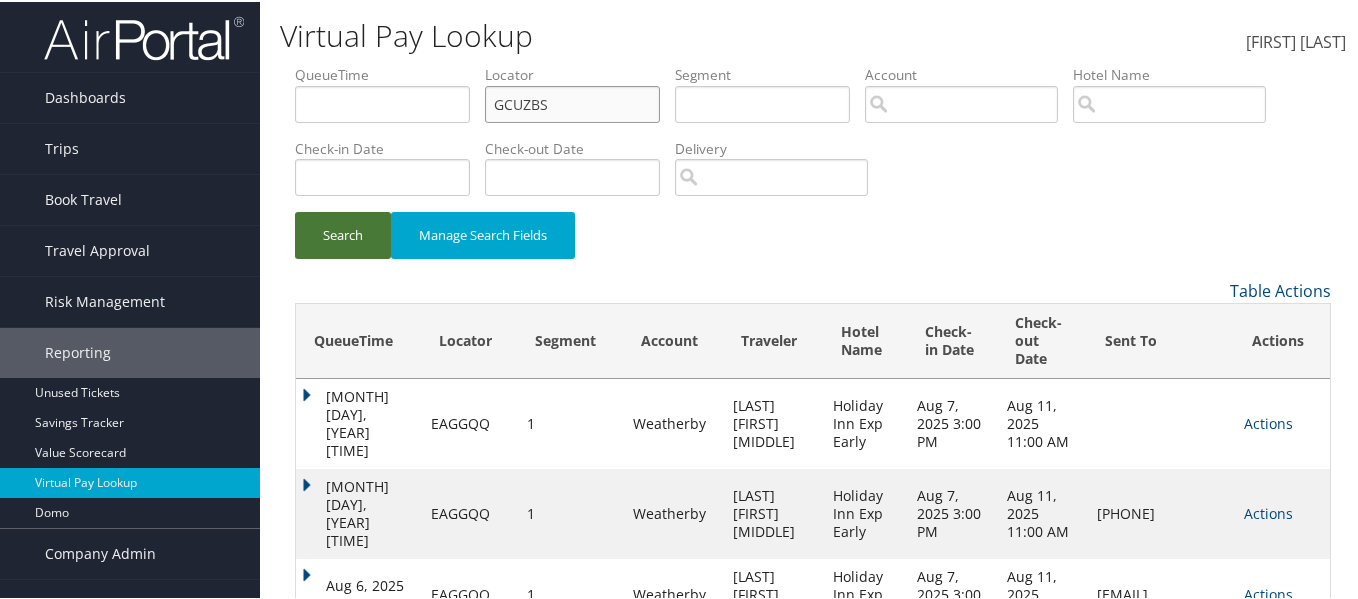 type on "GCUZBS" 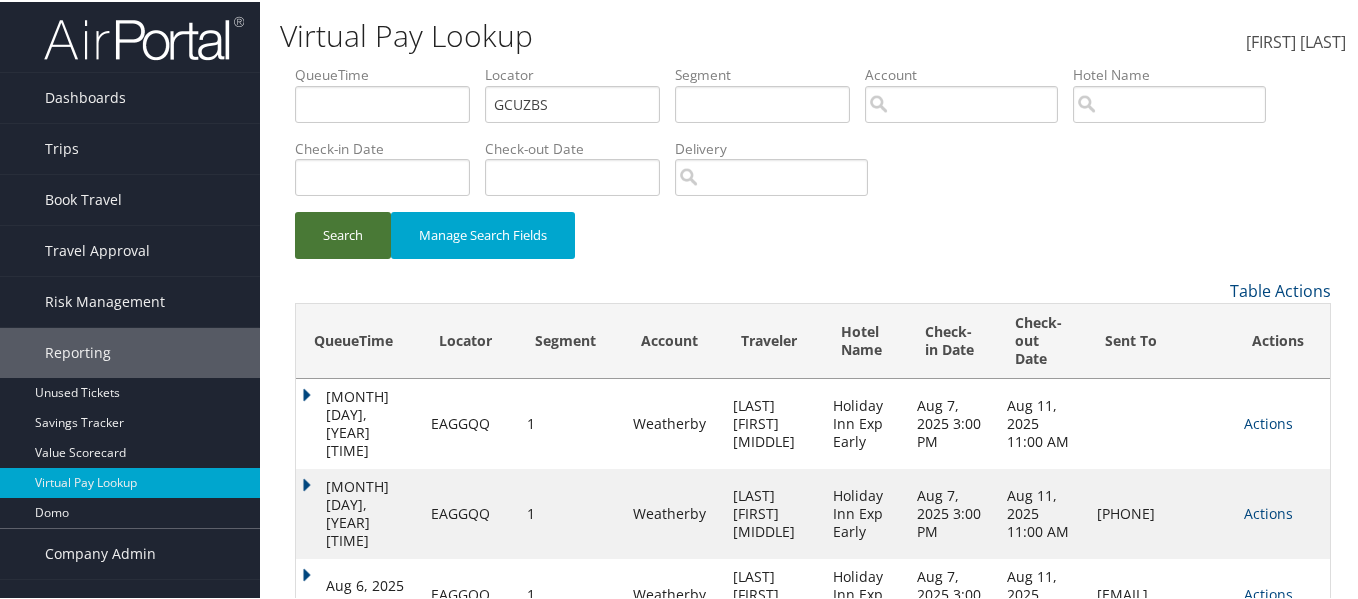 click on "Search" at bounding box center [343, 233] 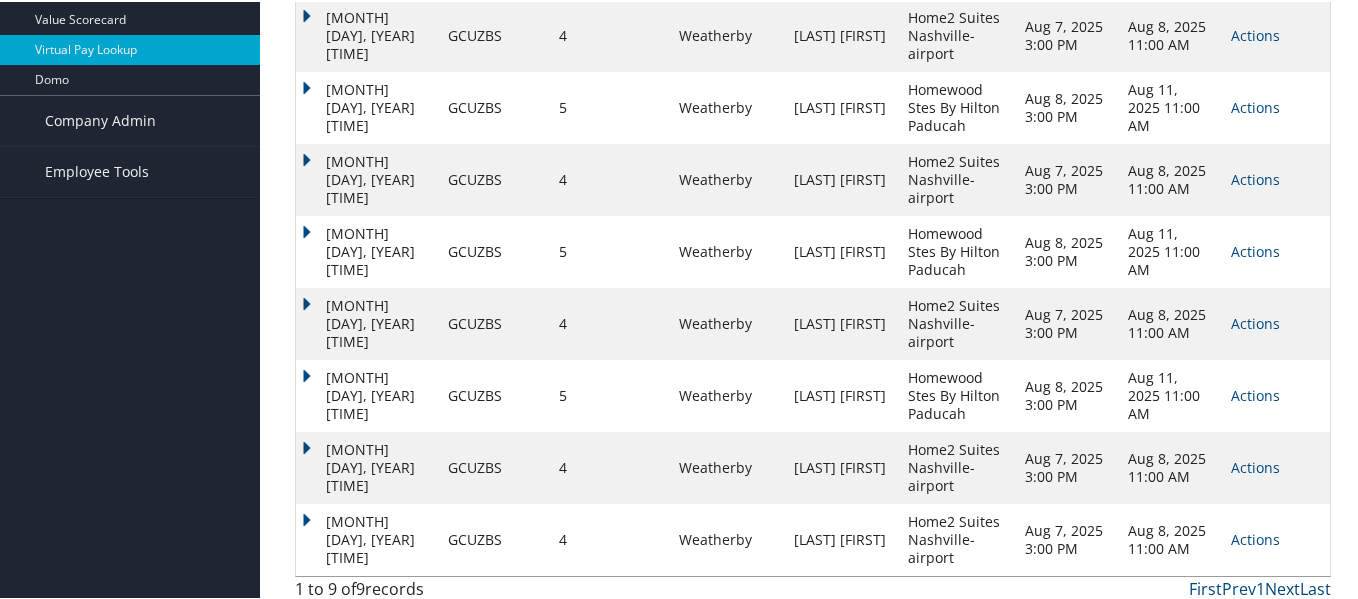 scroll, scrollTop: 440, scrollLeft: 0, axis: vertical 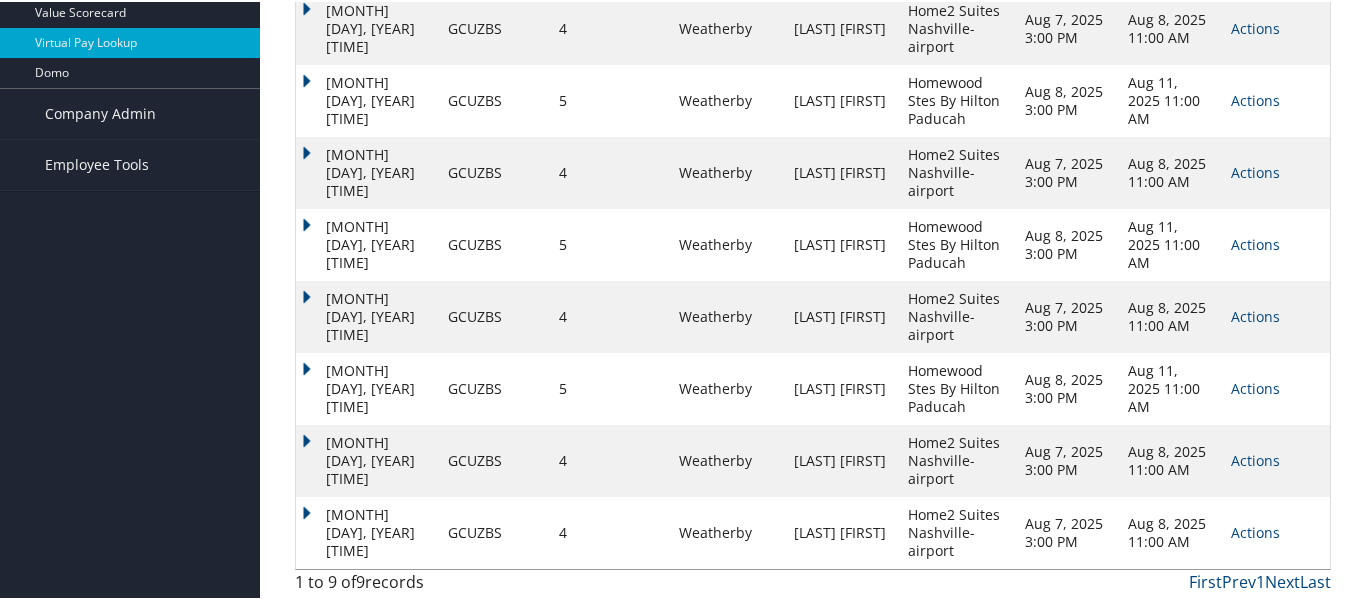 click on "Actions   Resend  Logs  View Itinerary" at bounding box center (1275, 531) 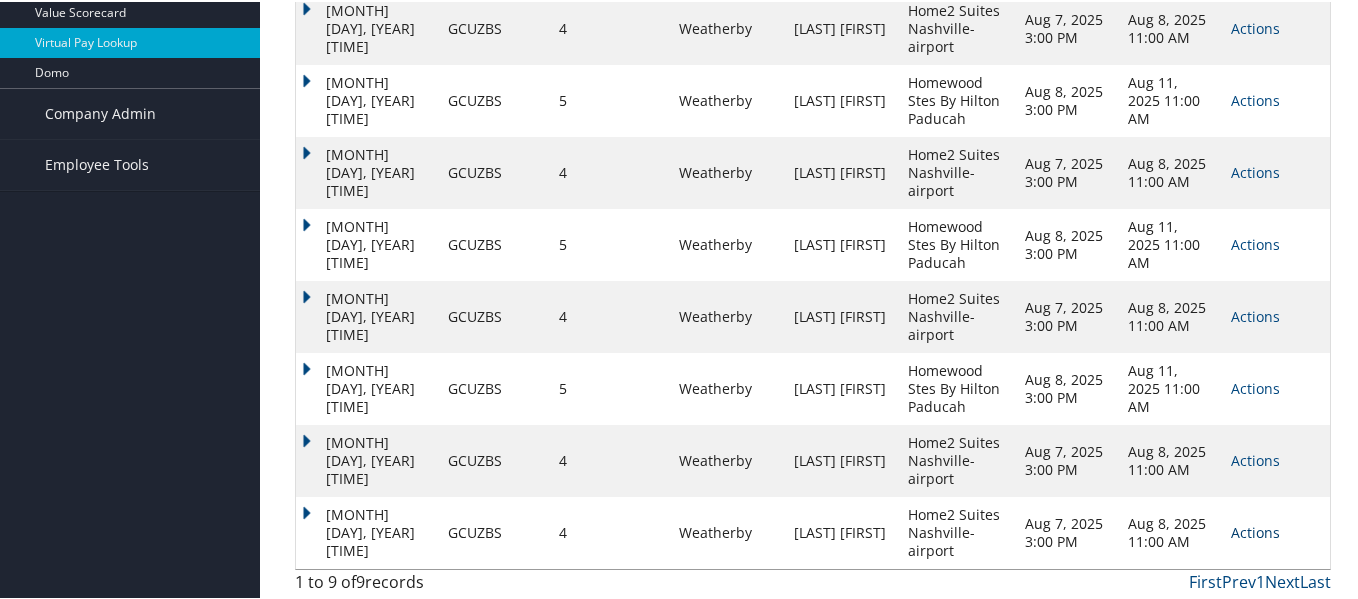 click on "Actions" at bounding box center (1255, 530) 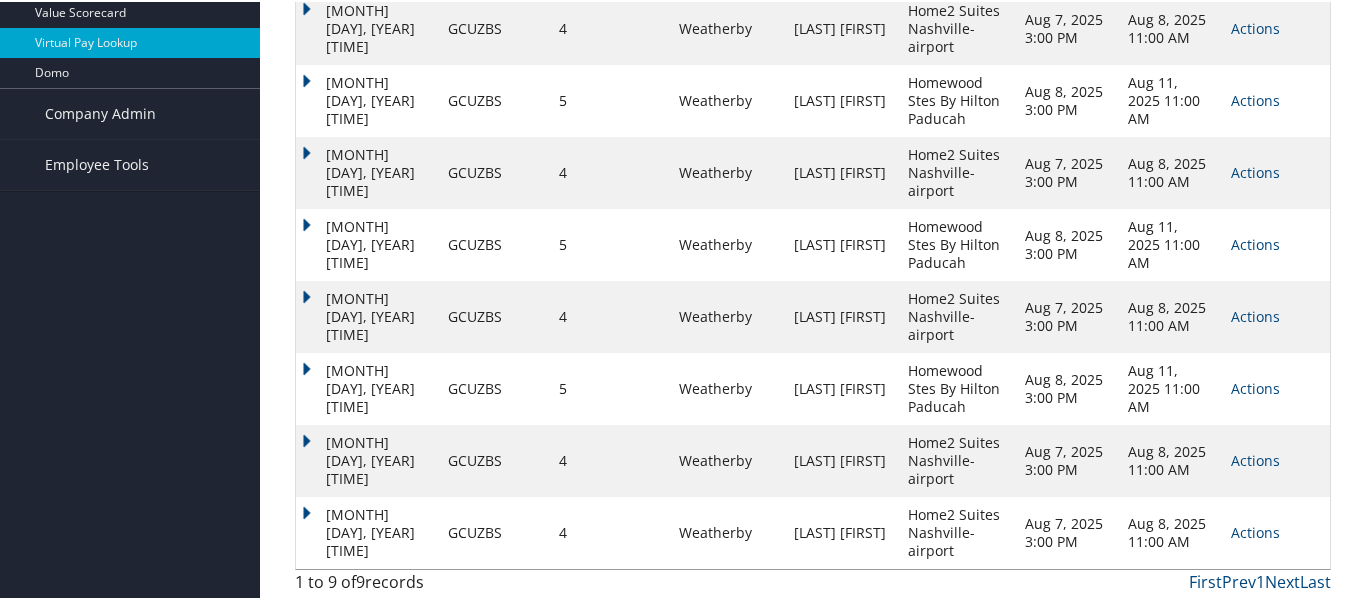 scroll, scrollTop: 501, scrollLeft: 0, axis: vertical 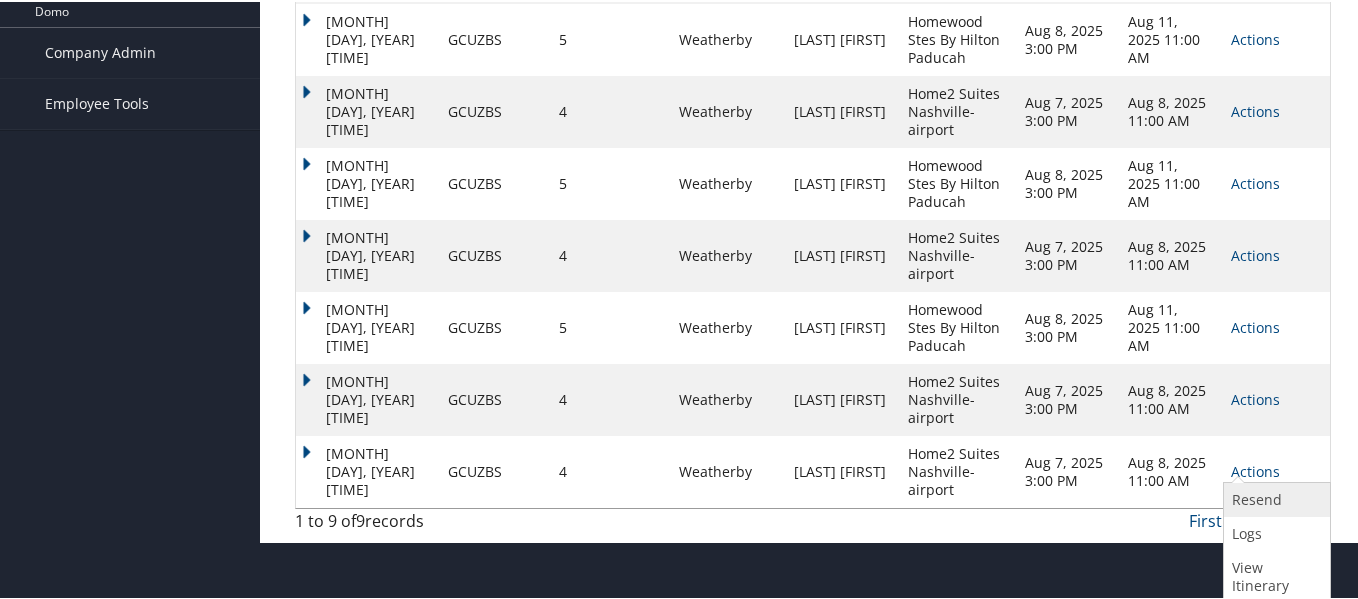 click on "Resend" at bounding box center [1274, 498] 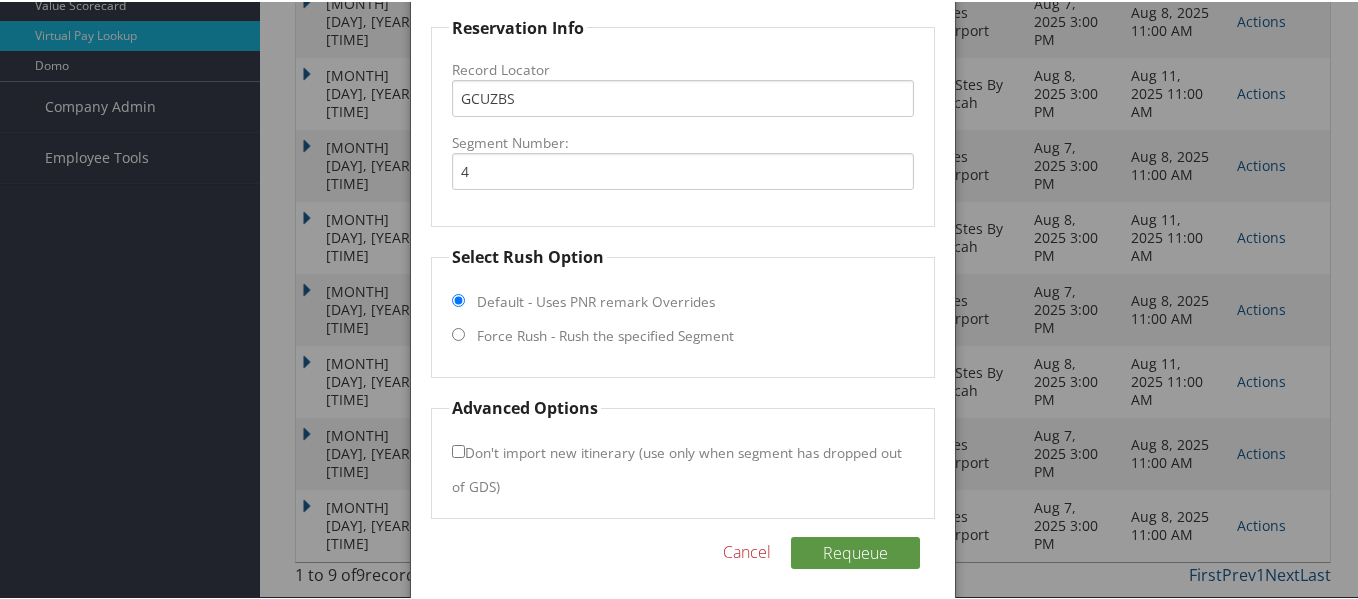 scroll, scrollTop: 449, scrollLeft: 0, axis: vertical 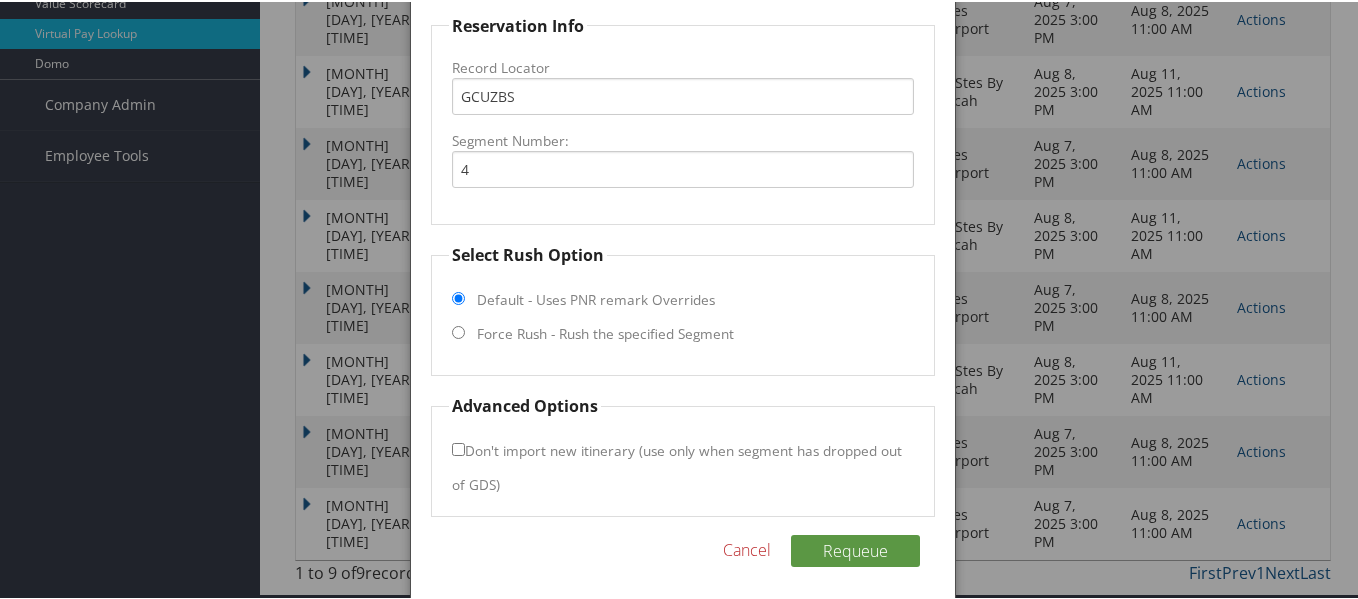 click on "Force Rush - Rush the specified Segment" at bounding box center (458, 330) 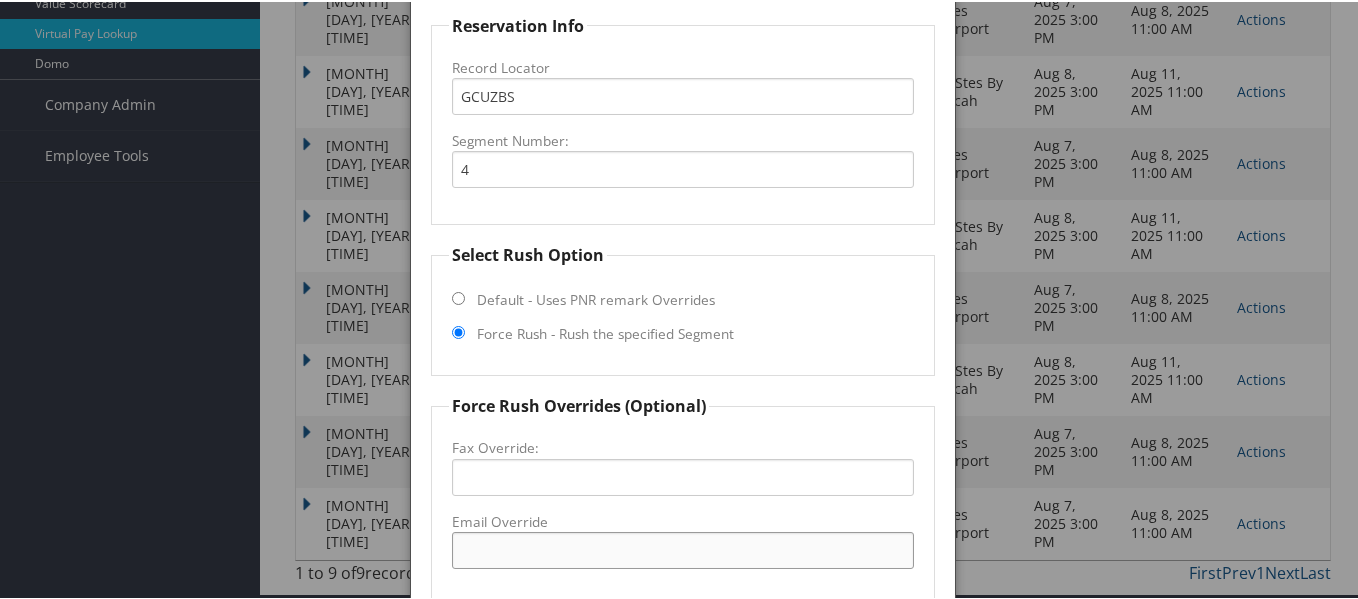 click on "Email Override" at bounding box center (683, 548) 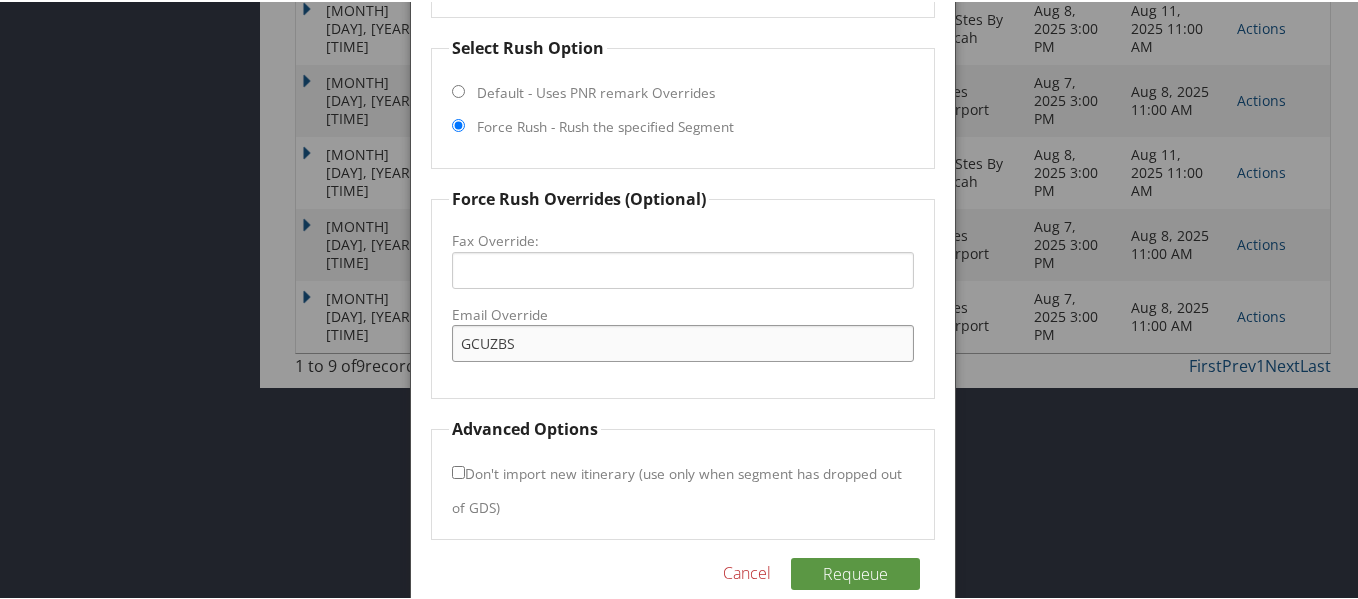 scroll, scrollTop: 679, scrollLeft: 0, axis: vertical 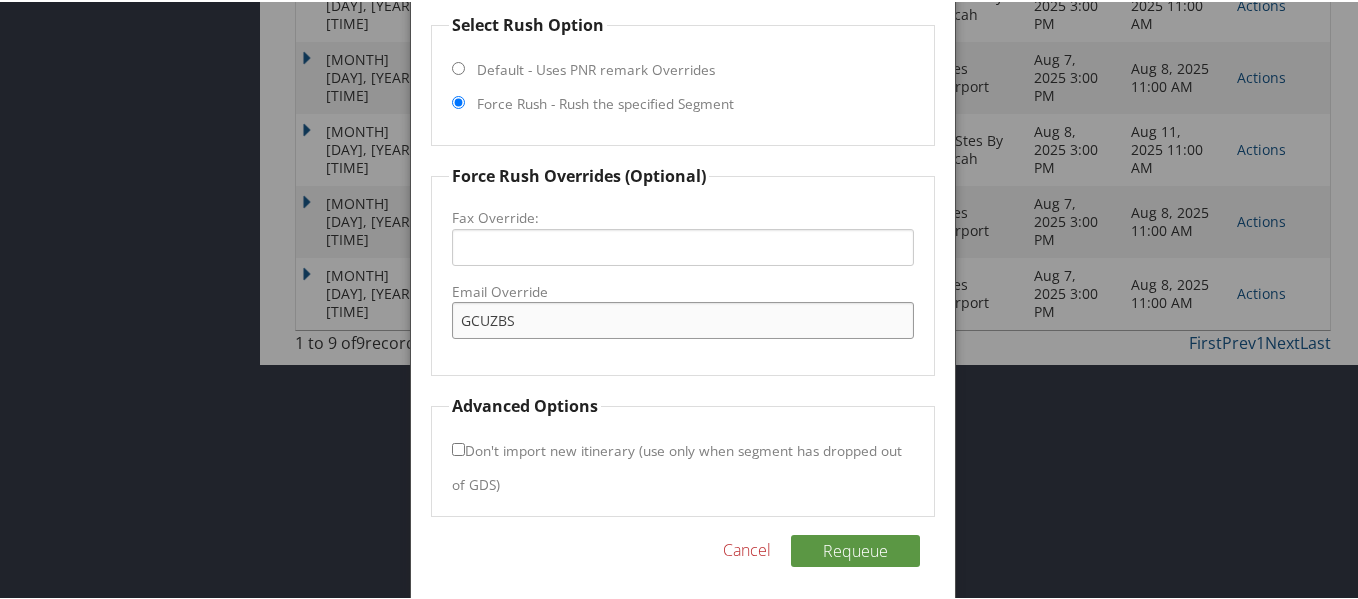 drag, startPoint x: 526, startPoint y: 314, endPoint x: 338, endPoint y: 315, distance: 188.00266 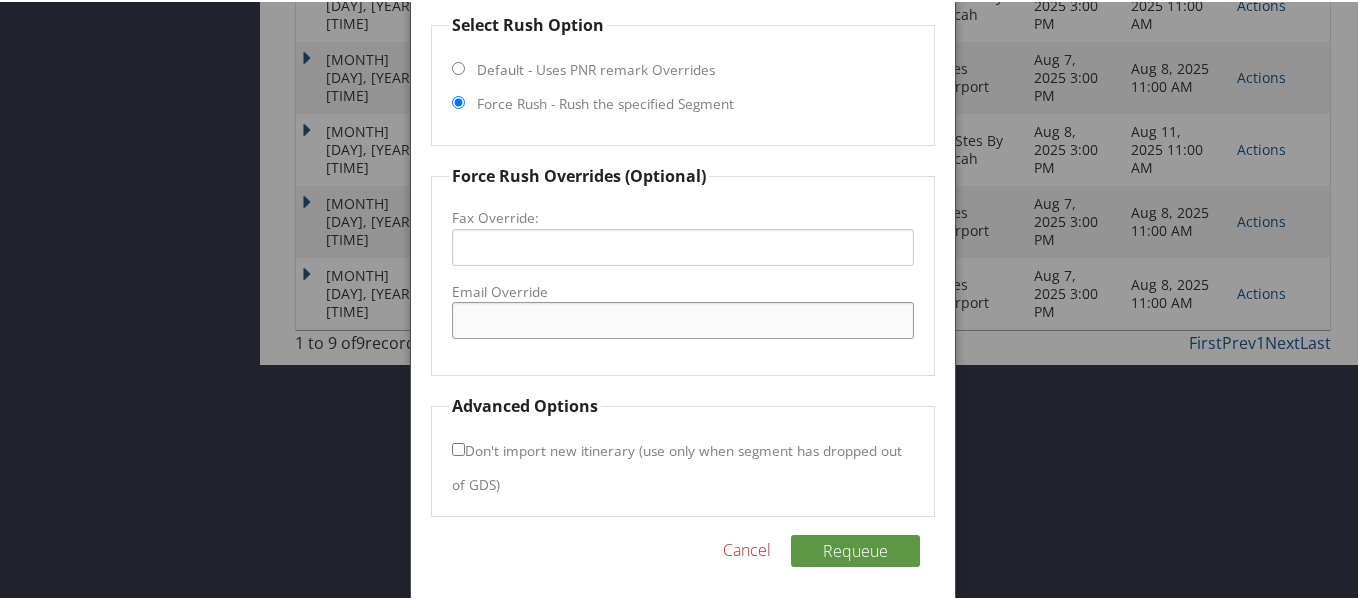 click on "Email Override" at bounding box center [683, 318] 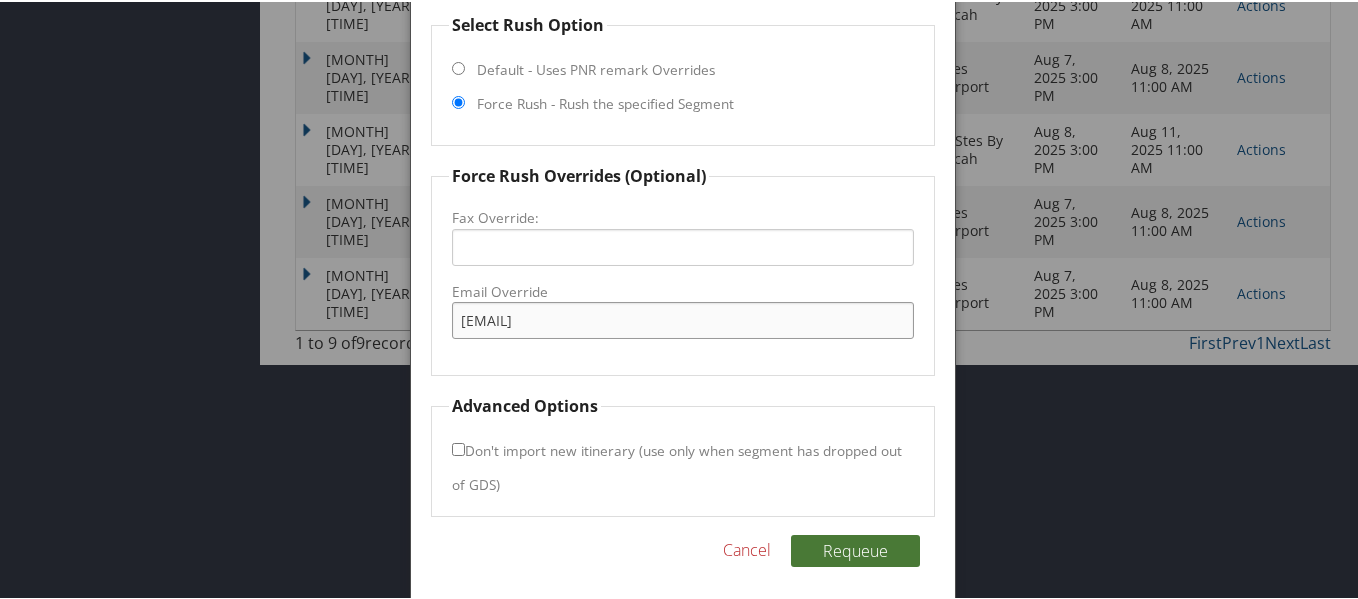 type on "[EMAIL]" 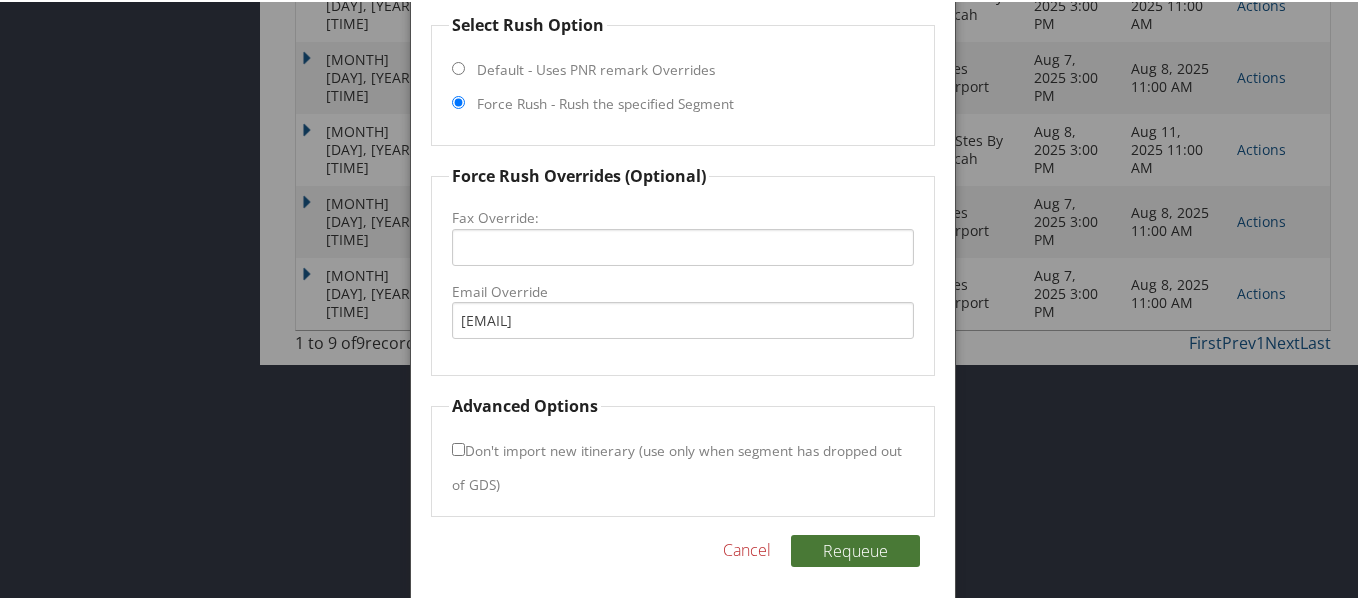 click on "Requeue" at bounding box center [855, 549] 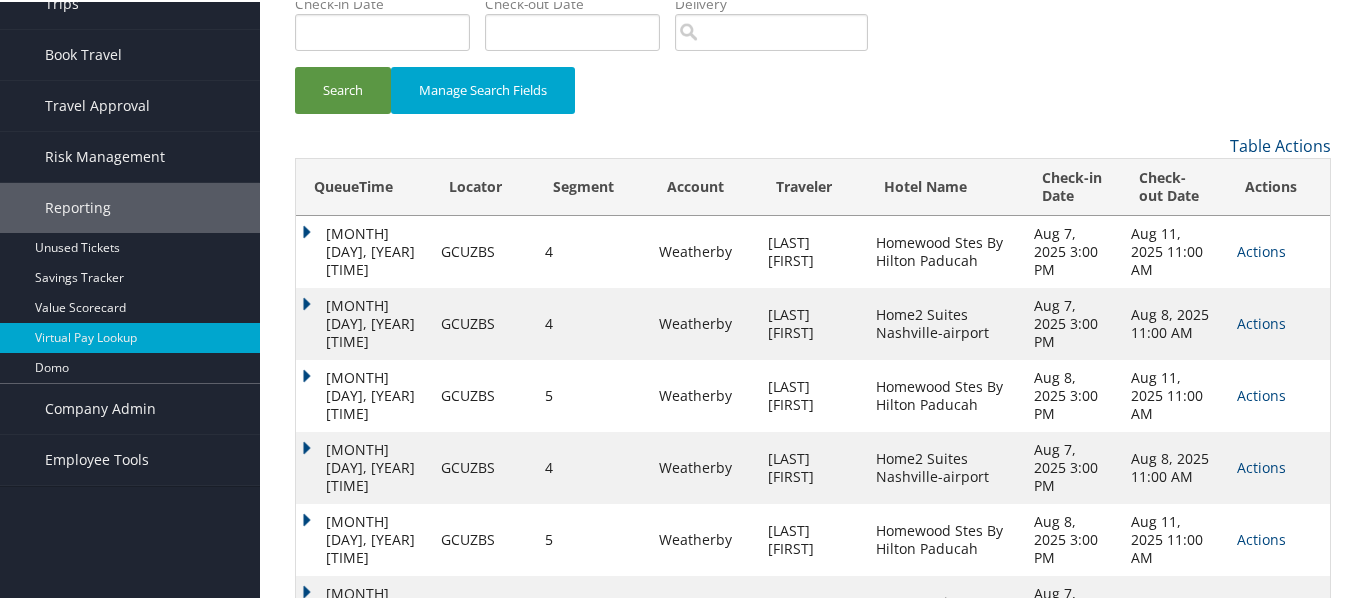 scroll, scrollTop: 0, scrollLeft: 0, axis: both 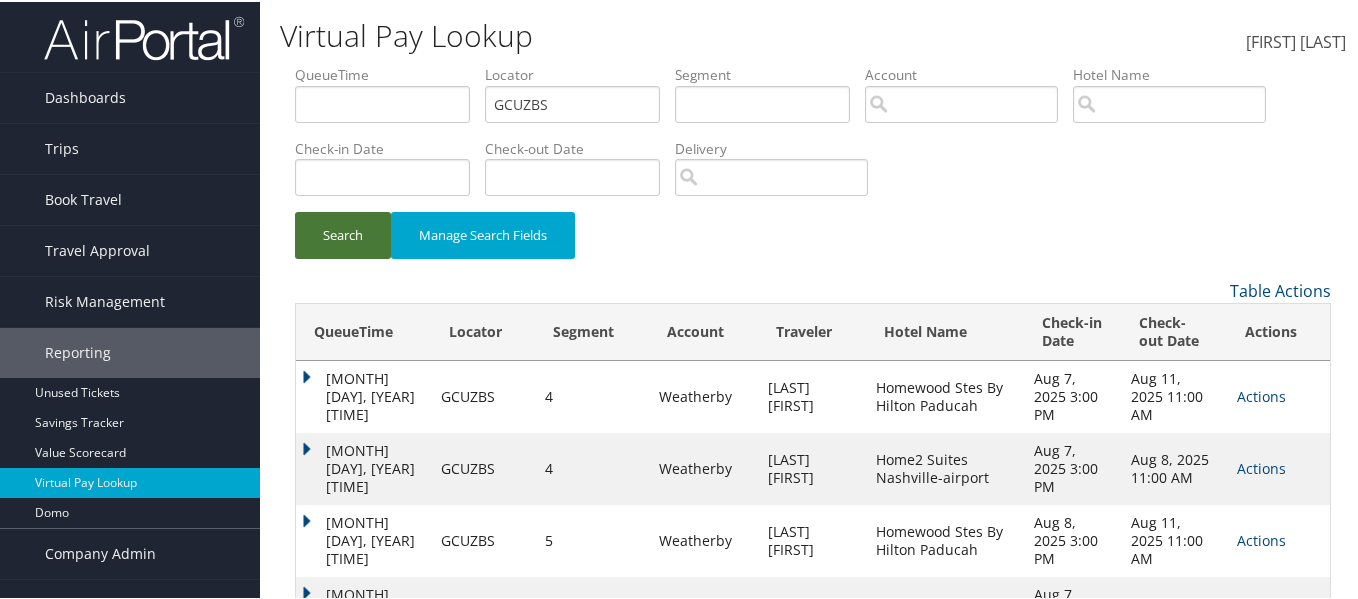click on "Search" at bounding box center (343, 233) 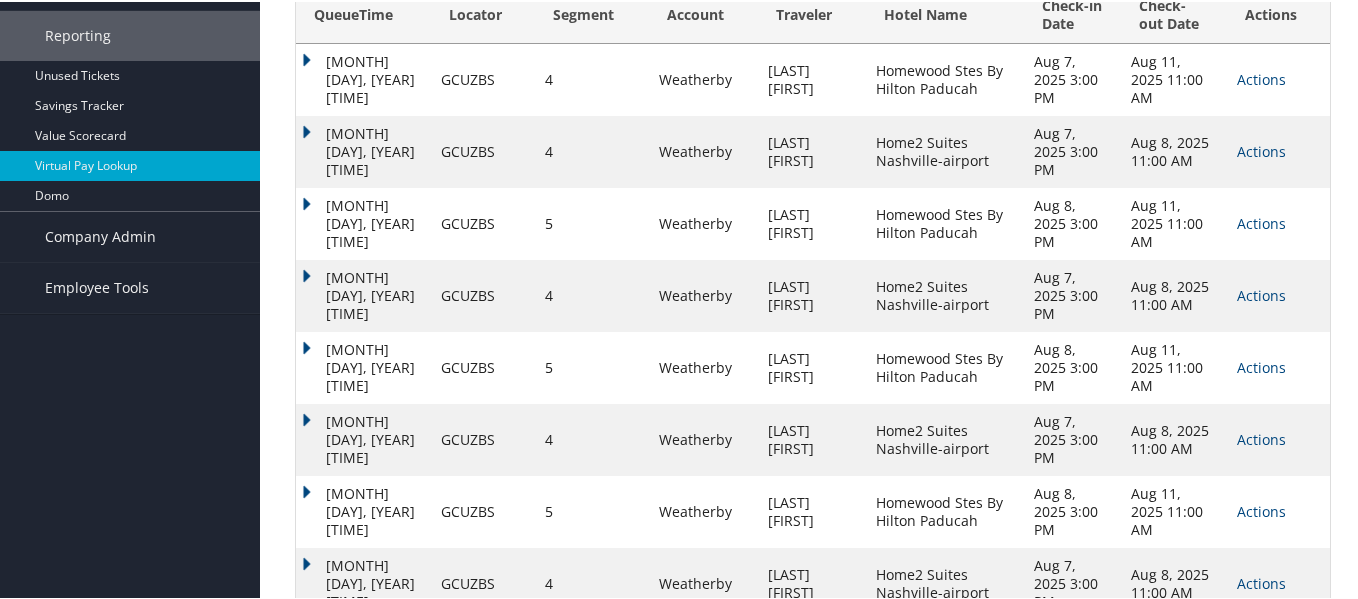 scroll, scrollTop: 332, scrollLeft: 0, axis: vertical 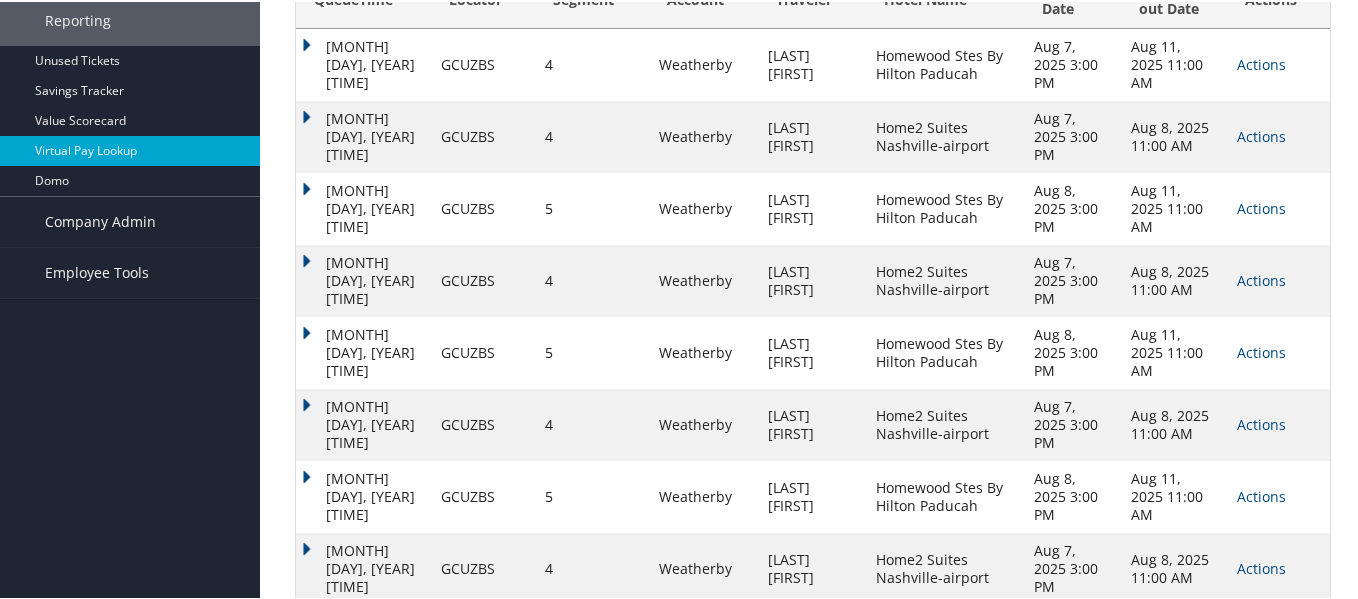 click on "Actions" at bounding box center [1261, 710] 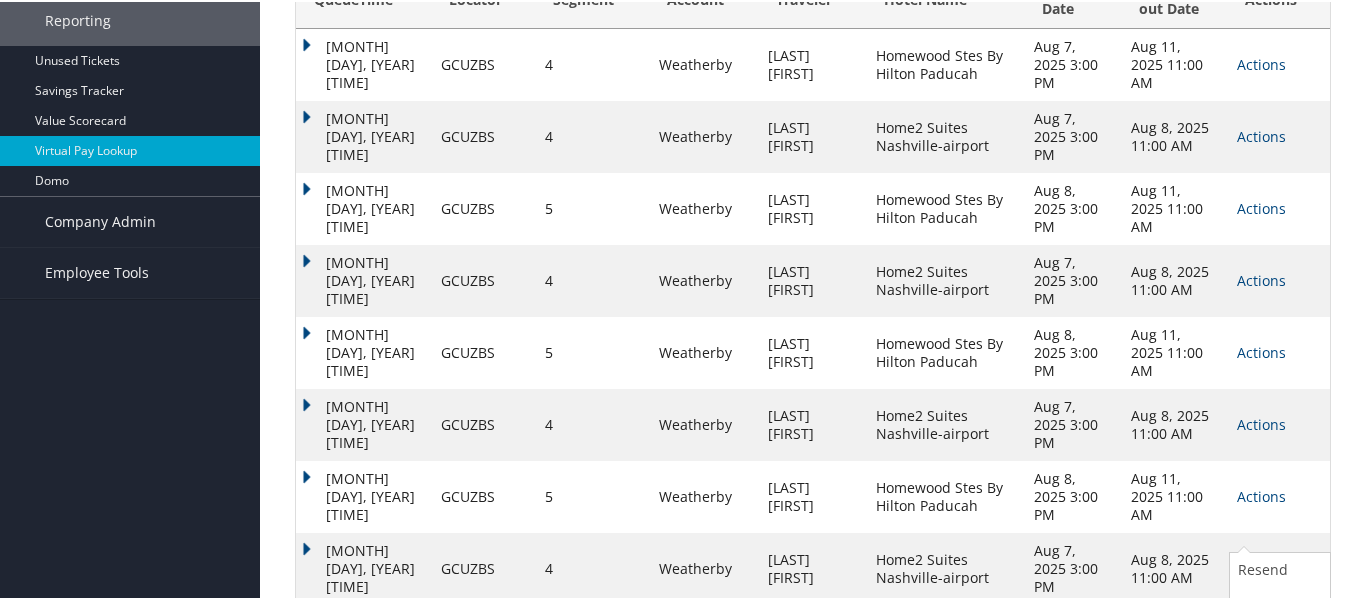 scroll, scrollTop: 402, scrollLeft: 0, axis: vertical 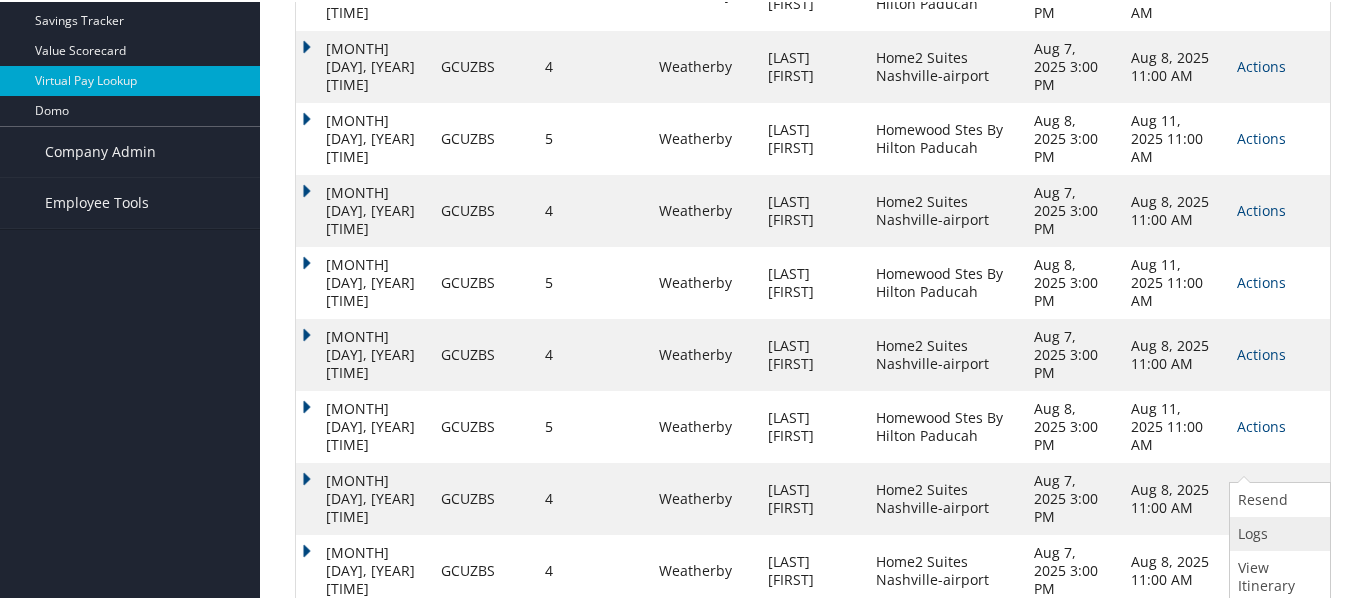 click on "Logs" at bounding box center (1277, 532) 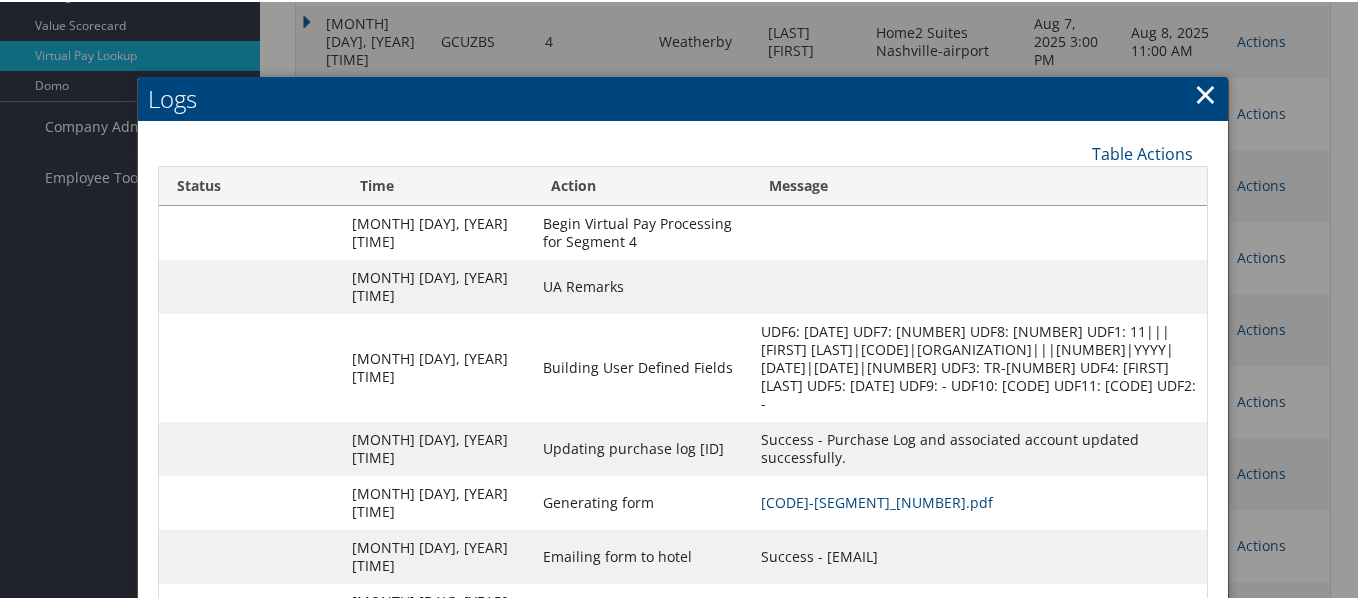 scroll, scrollTop: 520, scrollLeft: 0, axis: vertical 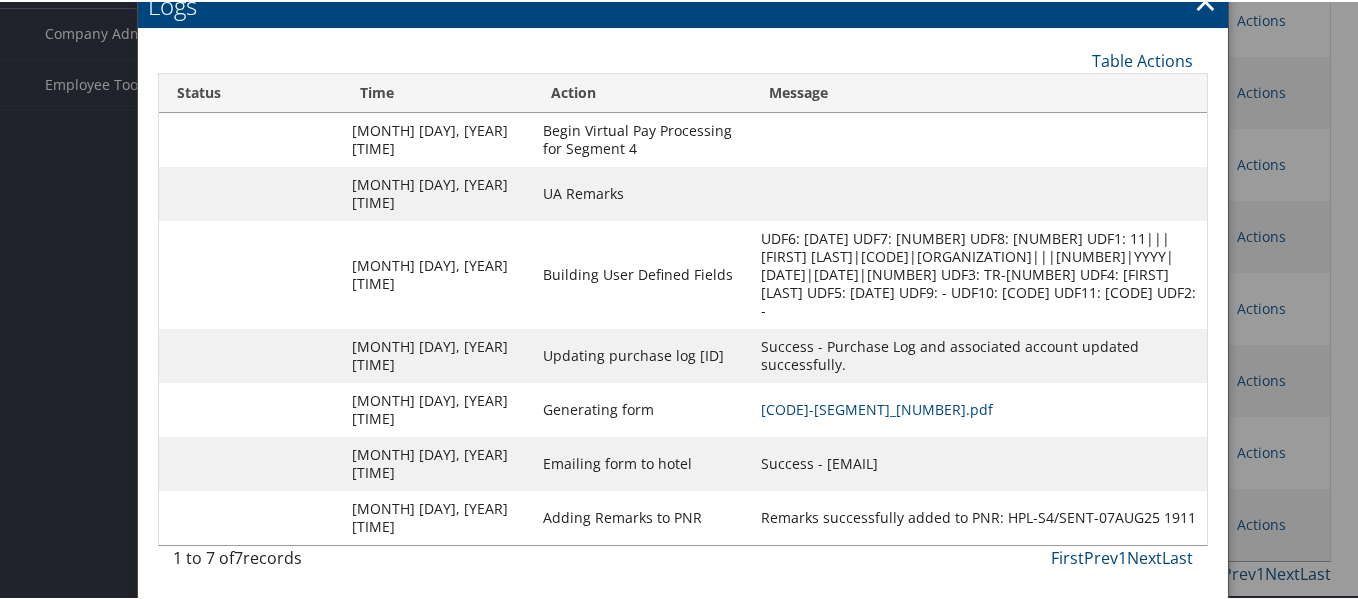 drag, startPoint x: 1032, startPoint y: 460, endPoint x: 829, endPoint y: 464, distance: 203.0394 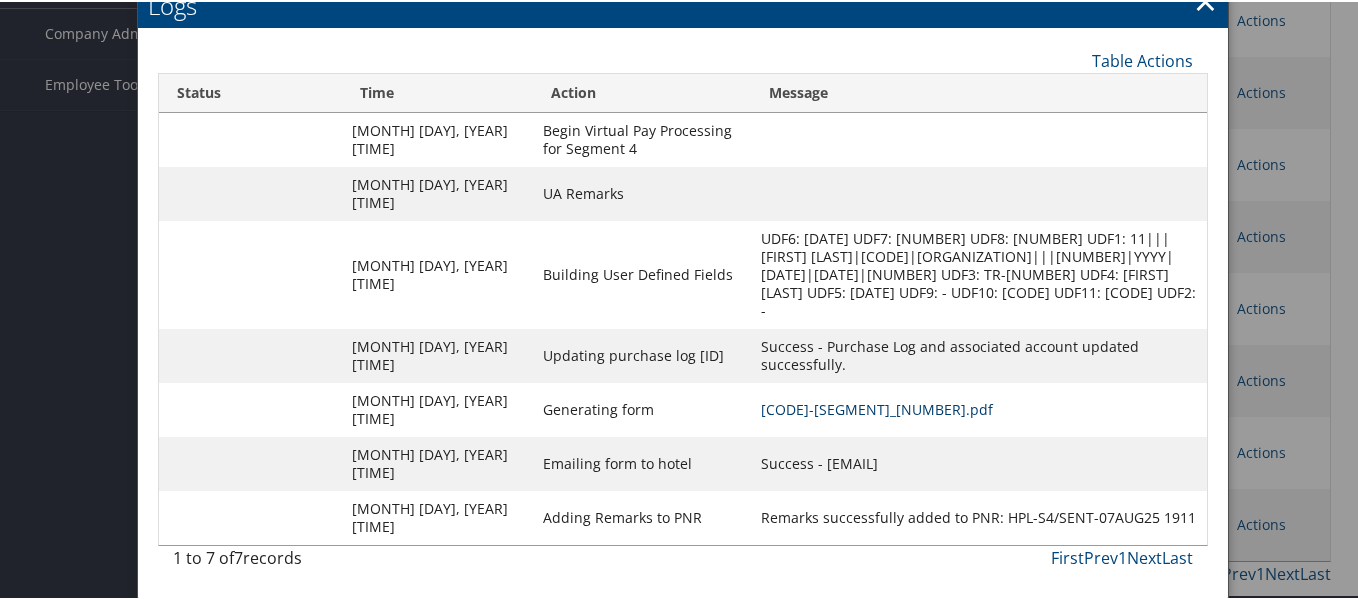 click on "[CODE]-[SEGMENT]_[NUMBER].pdf" at bounding box center (877, 407) 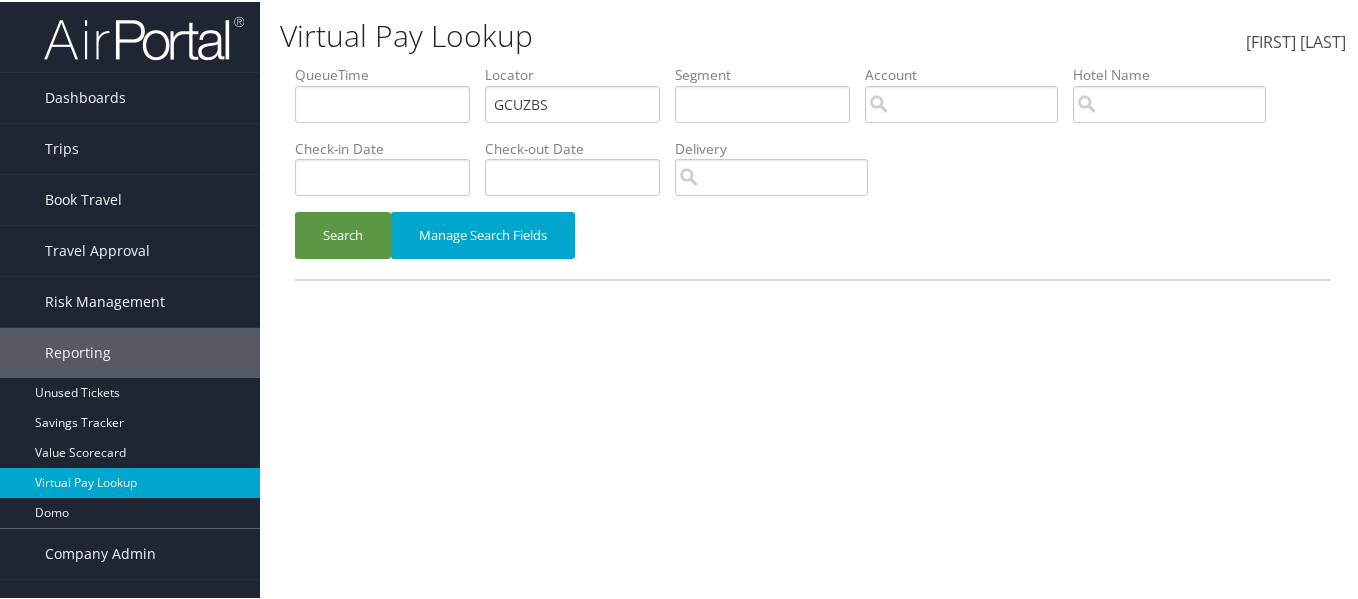 scroll, scrollTop: 30, scrollLeft: 0, axis: vertical 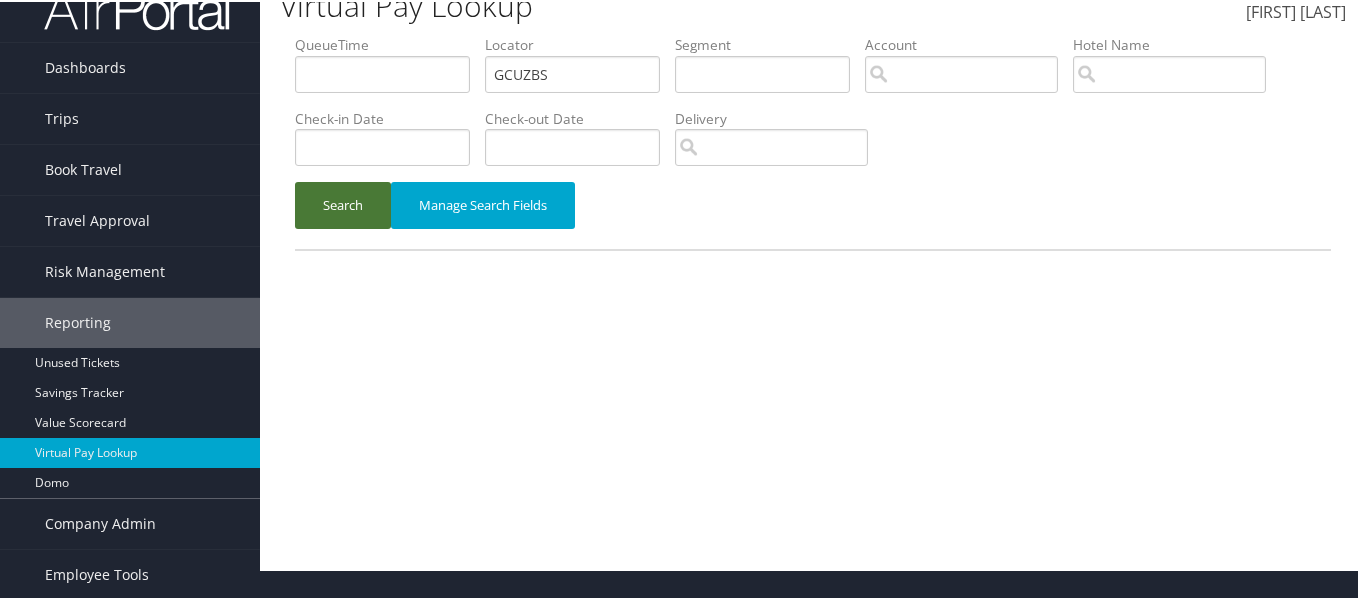 click on "Search" at bounding box center (343, 203) 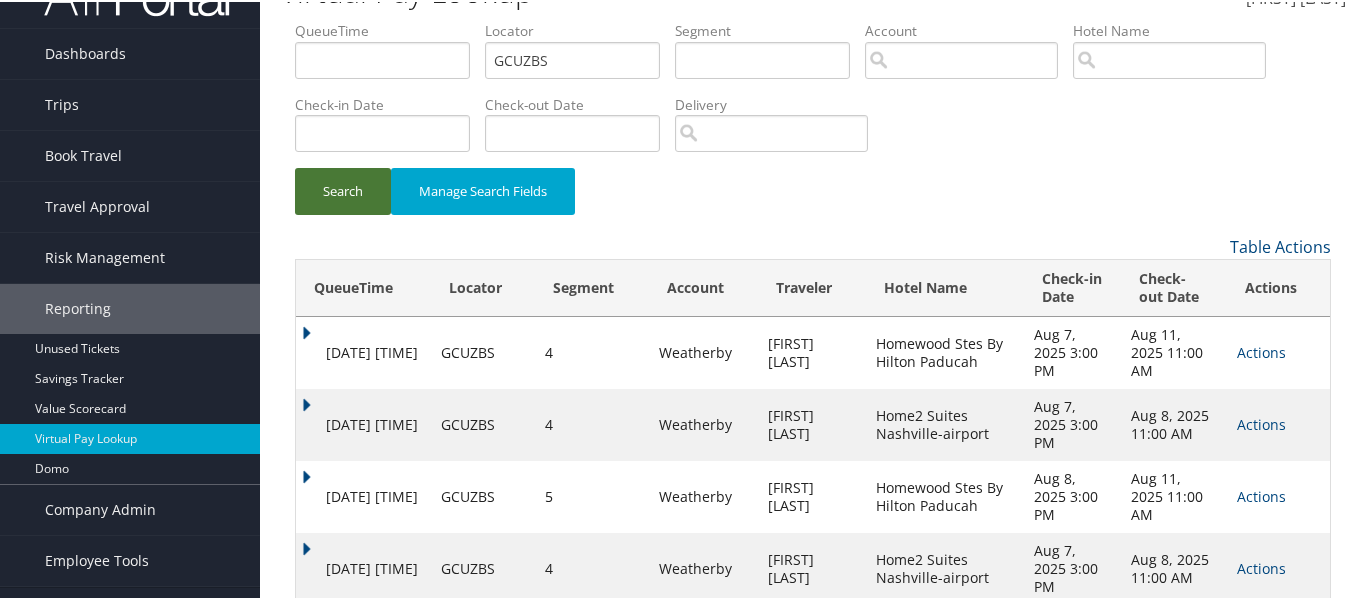 scroll, scrollTop: 332, scrollLeft: 0, axis: vertical 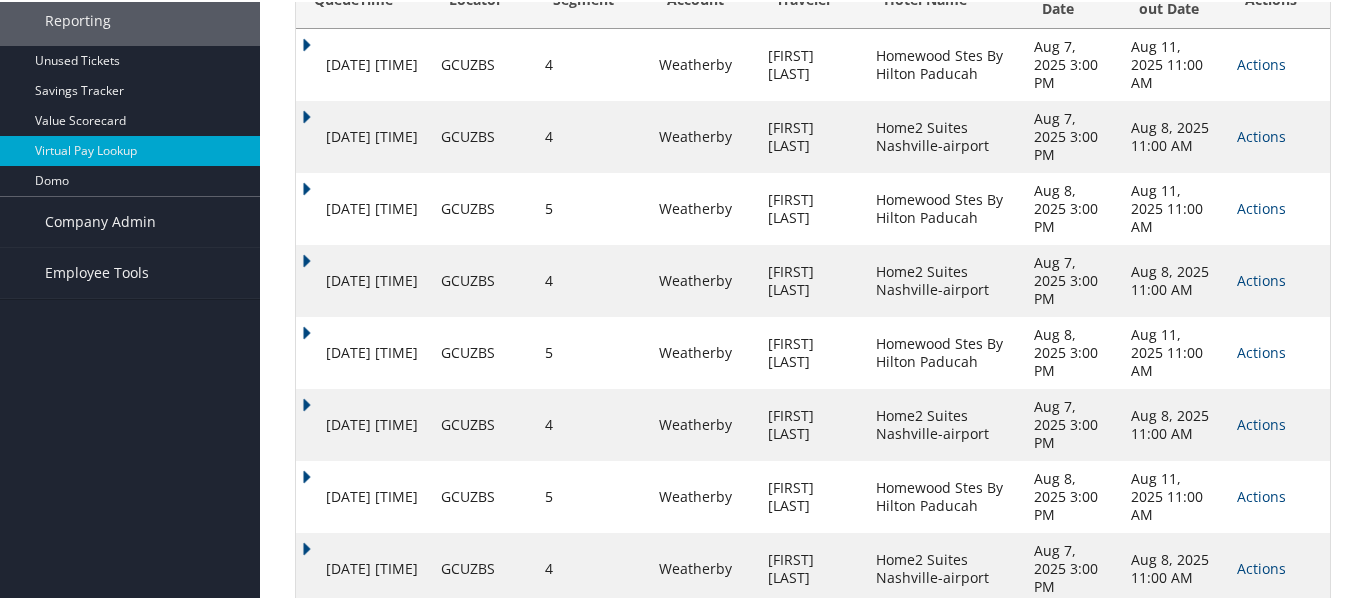 click on "Actions" at bounding box center [1261, 710] 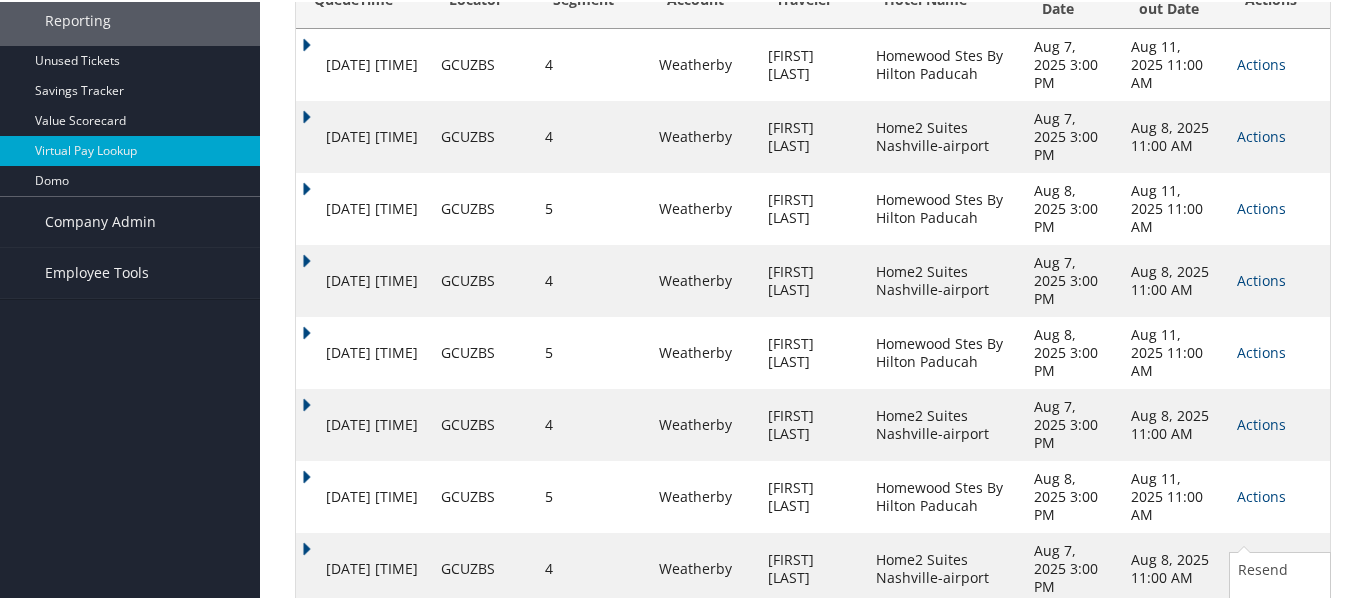 scroll, scrollTop: 402, scrollLeft: 0, axis: vertical 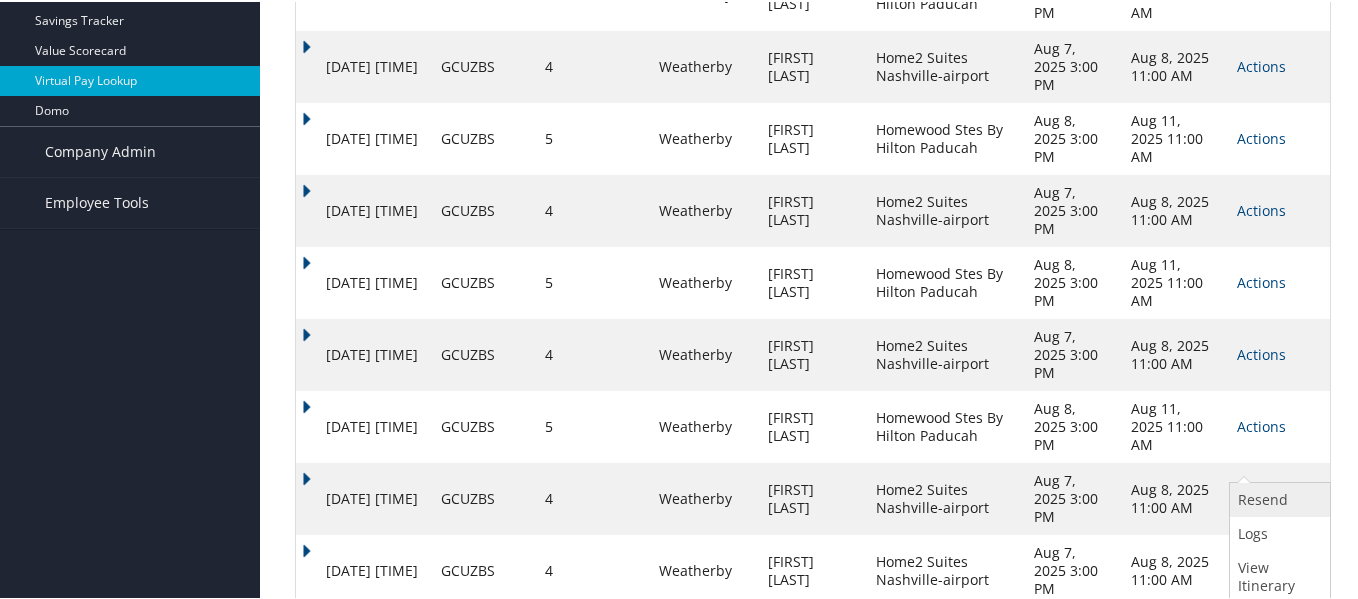 click on "Resend" at bounding box center (1277, 498) 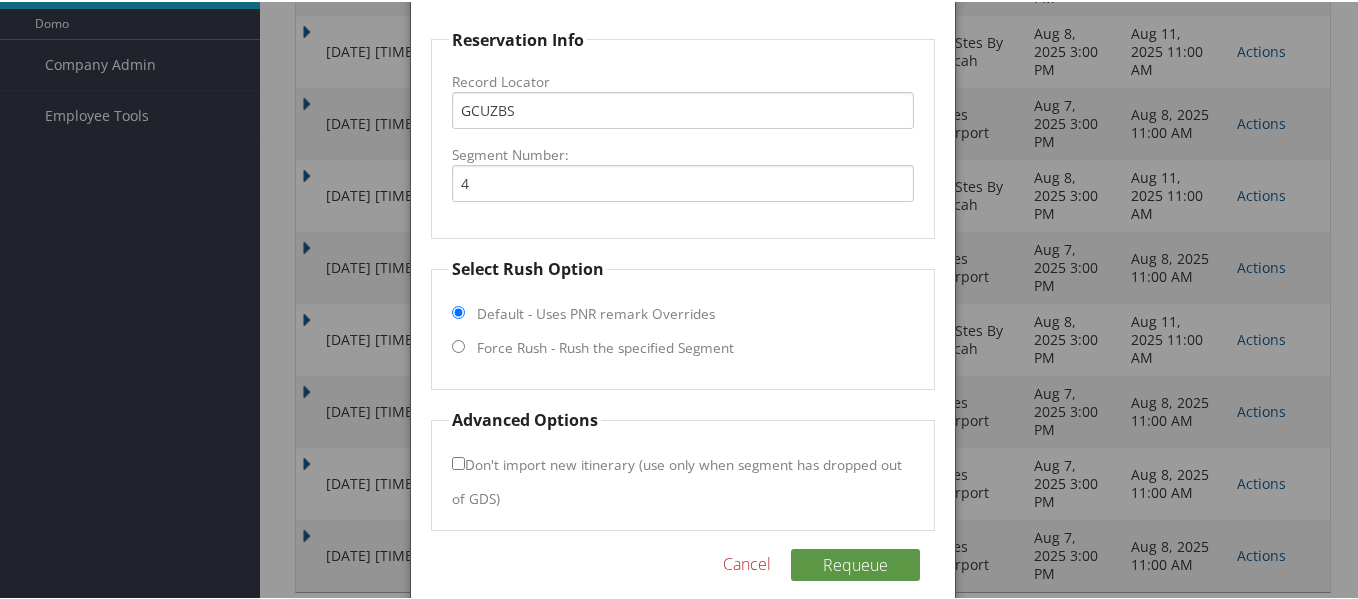 scroll, scrollTop: 503, scrollLeft: 0, axis: vertical 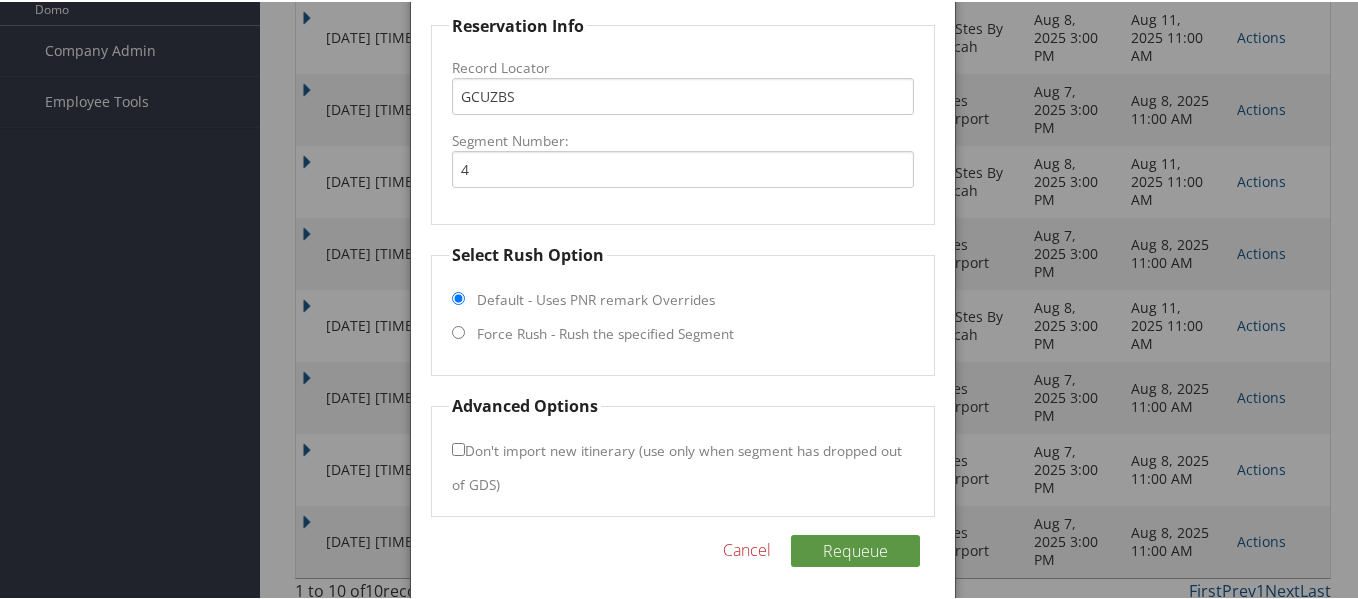 click on "Force Rush - Rush the specified Segment" at bounding box center (458, 330) 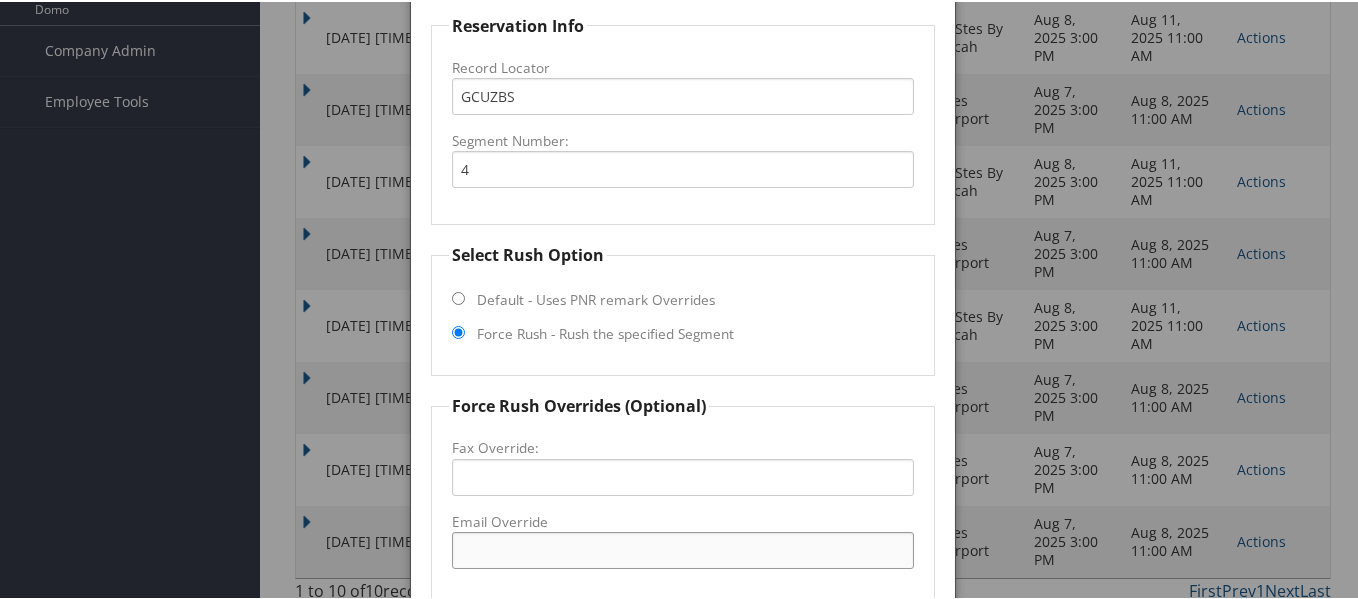 click on "Email Override" at bounding box center (683, 548) 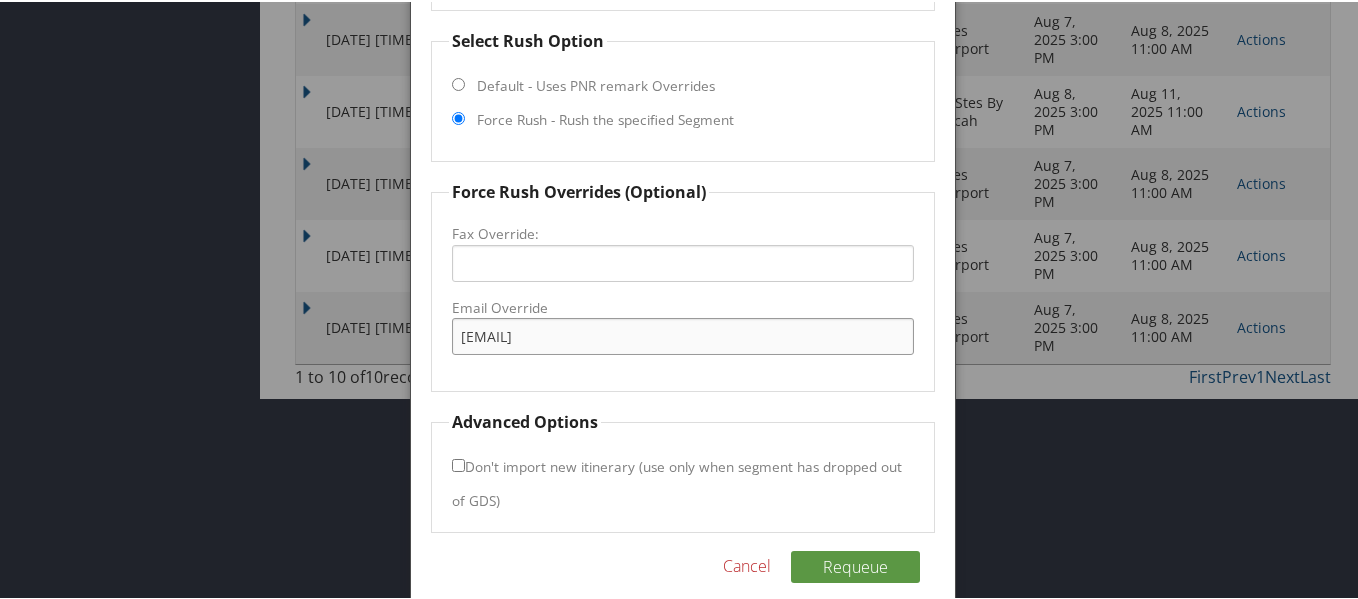 scroll, scrollTop: 733, scrollLeft: 0, axis: vertical 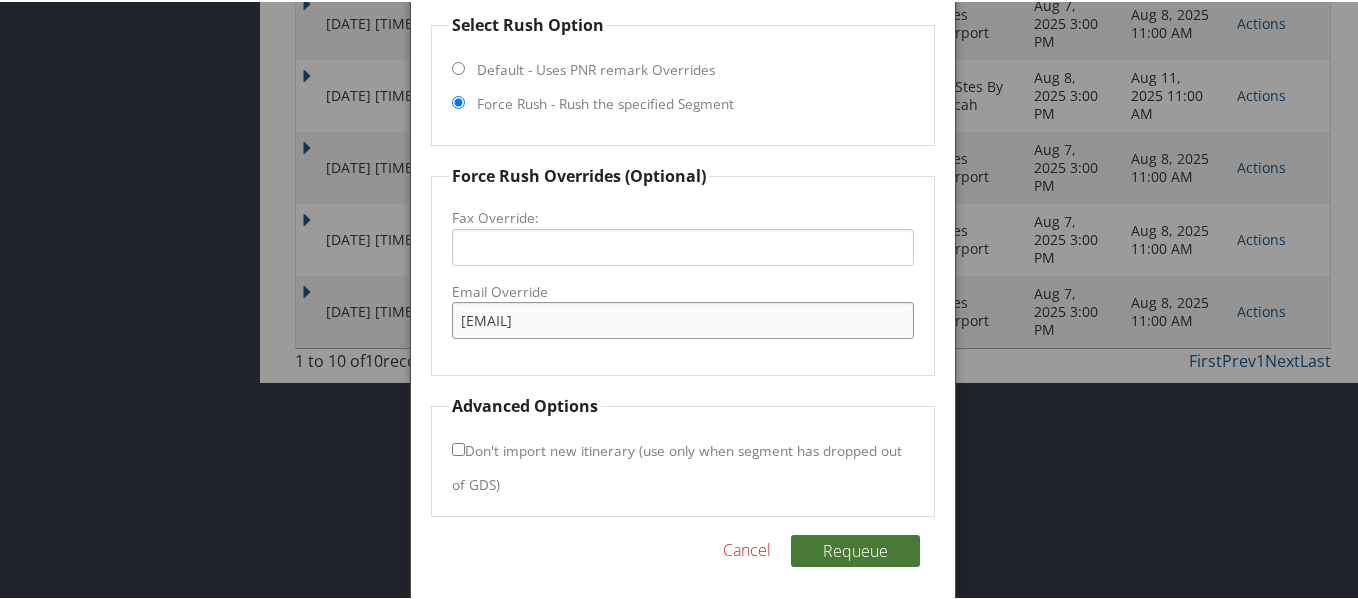 type on "[EMAIL]" 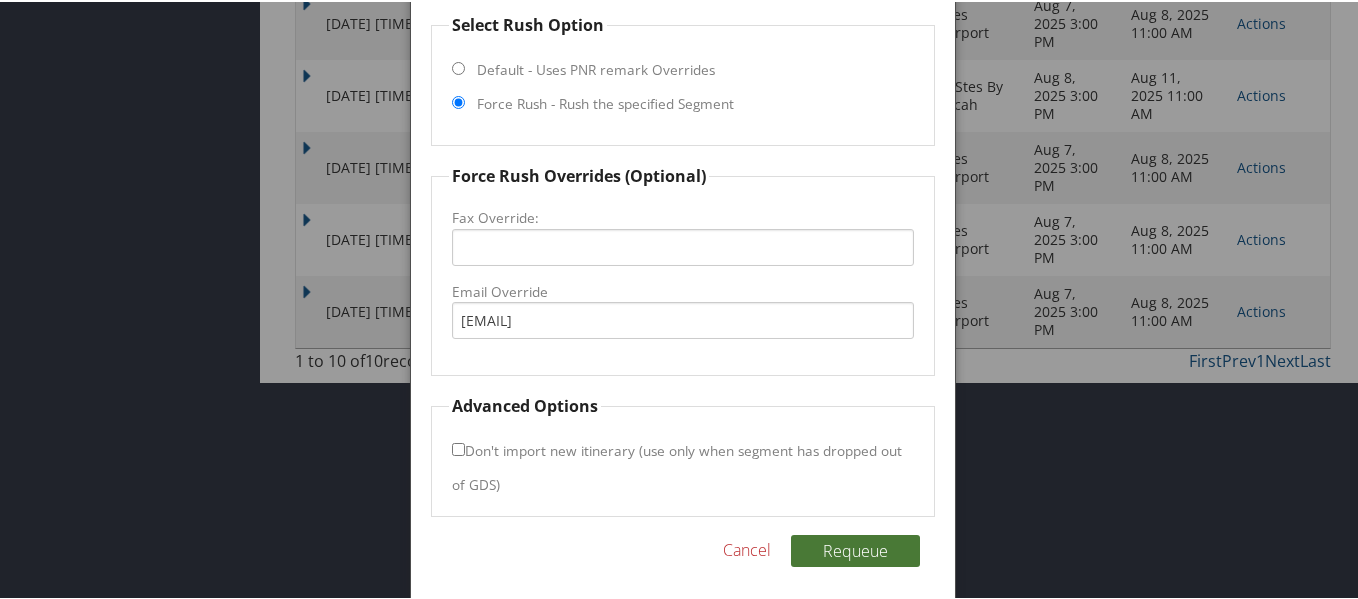 click on "Requeue" at bounding box center [855, 549] 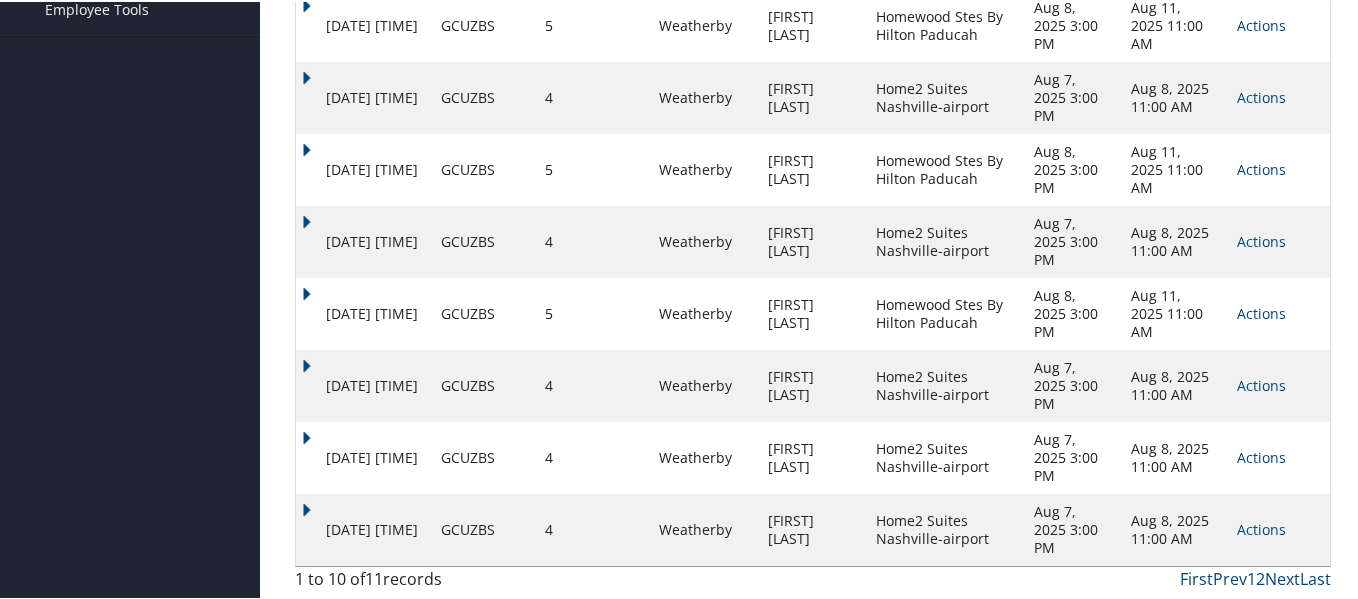 scroll, scrollTop: 412, scrollLeft: 0, axis: vertical 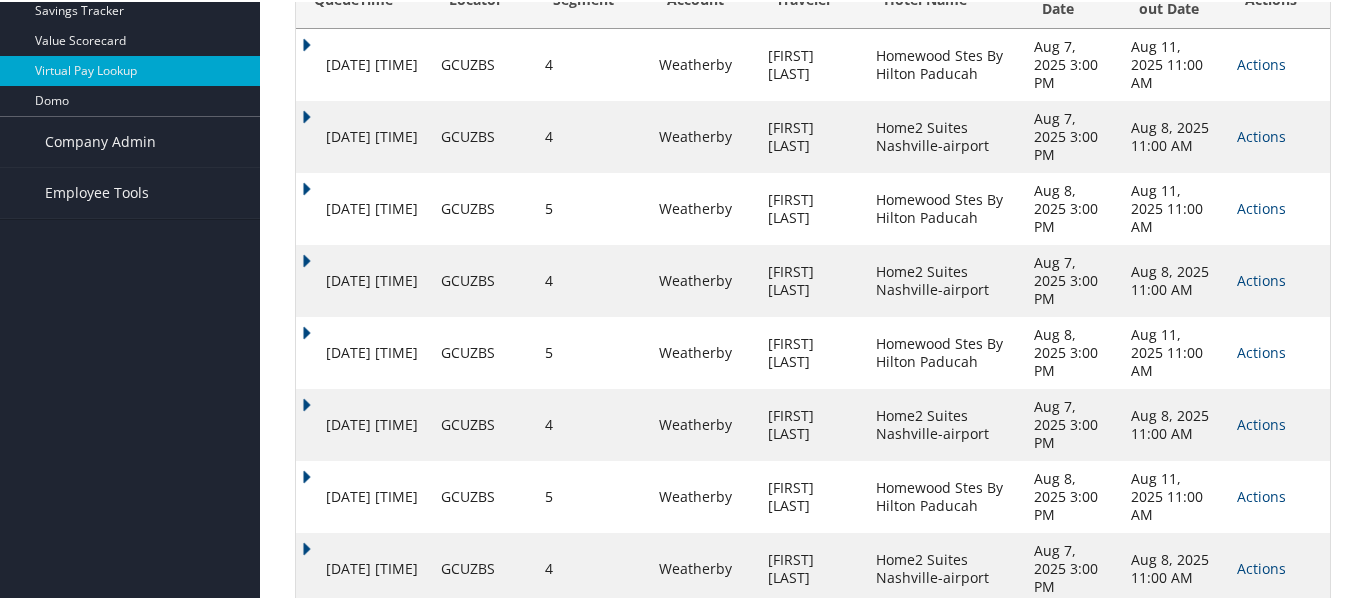 click on "Actions" at bounding box center [1261, 710] 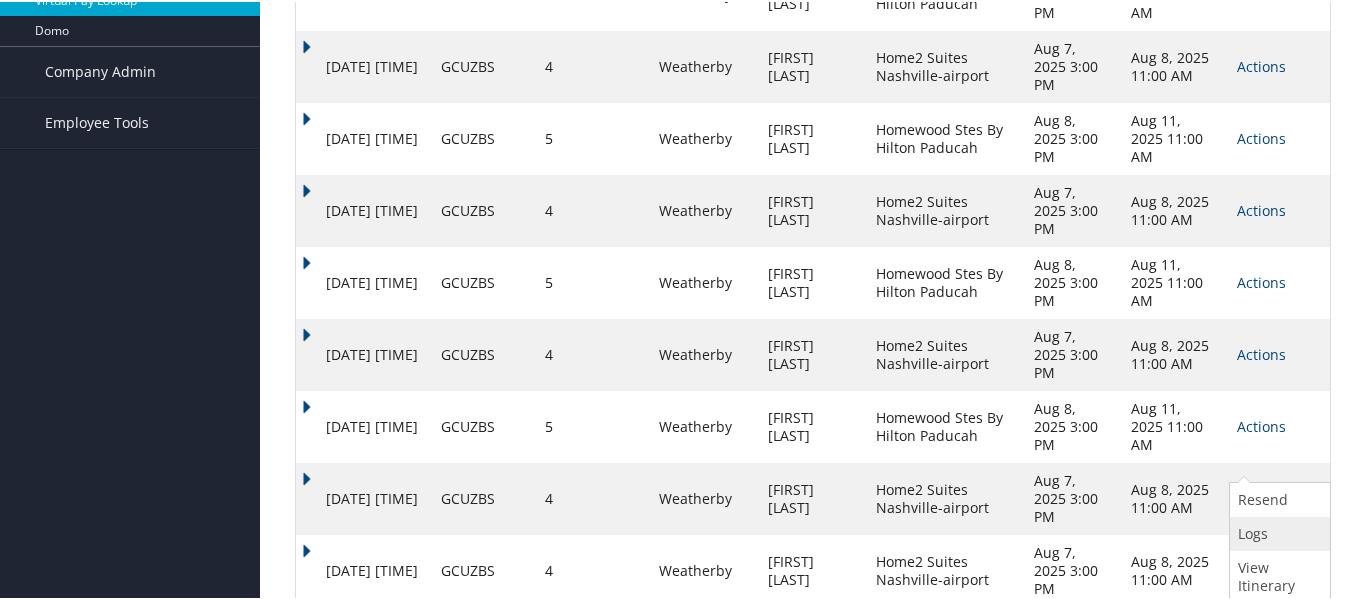 scroll, scrollTop: 332, scrollLeft: 0, axis: vertical 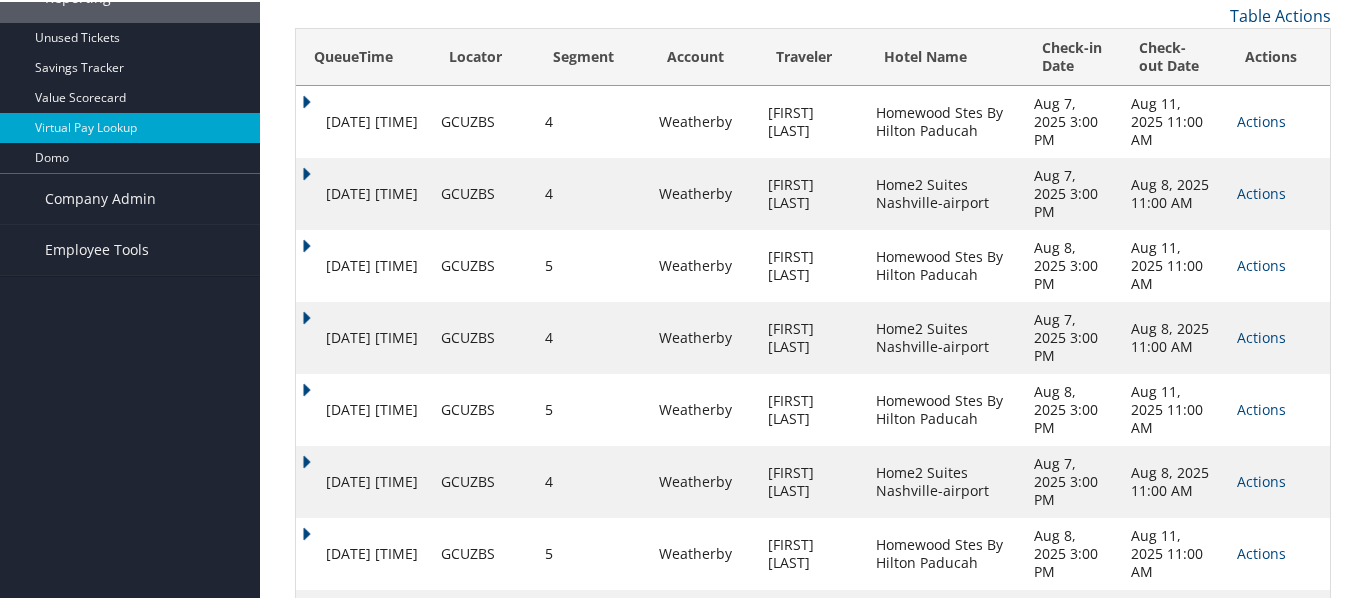 click on "Logs" at bounding box center [1277, 659] 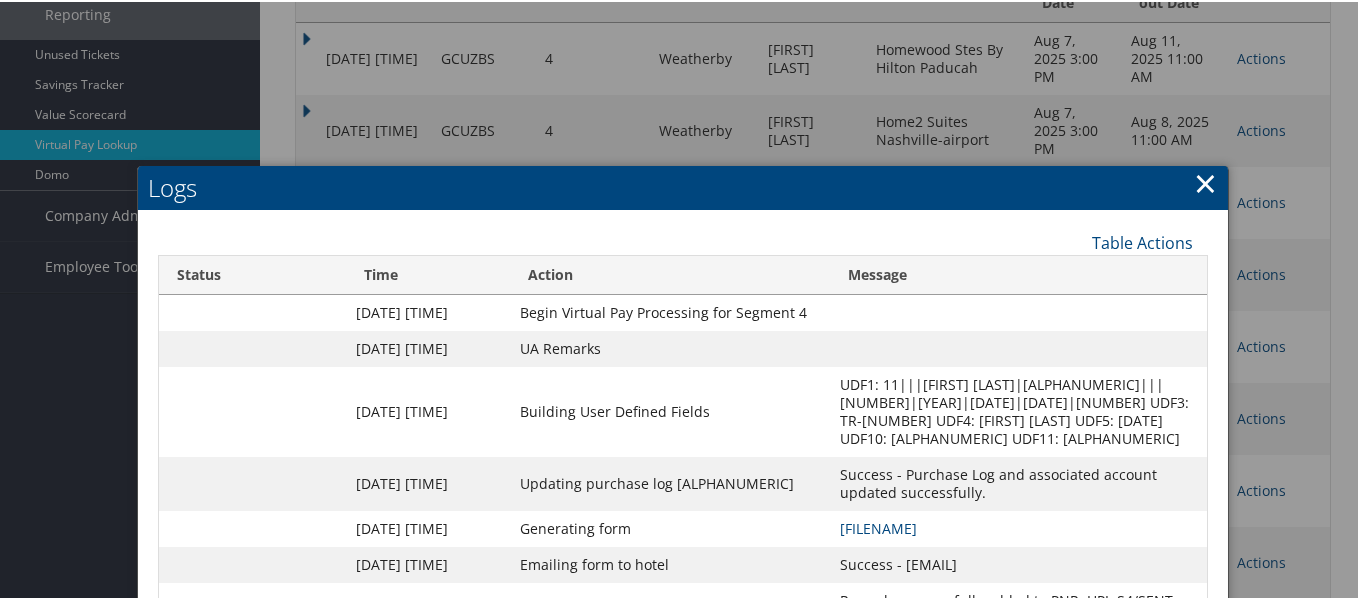 scroll, scrollTop: 520, scrollLeft: 0, axis: vertical 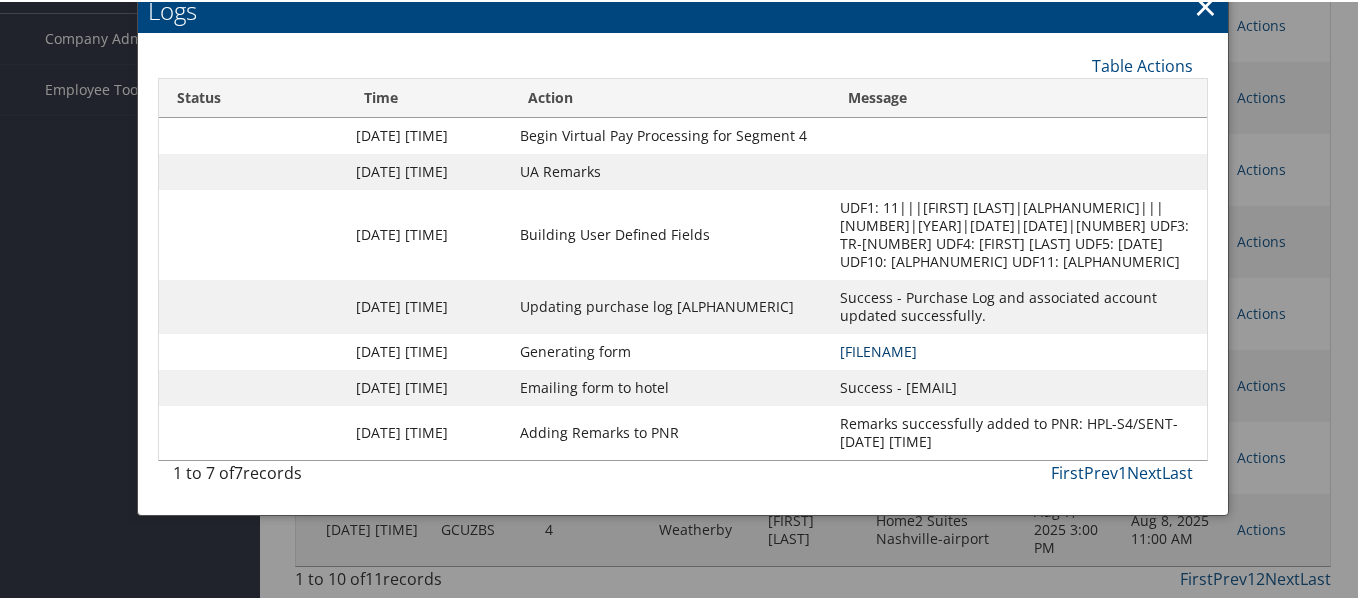 click on "[CODE]-[SEGMENT]_[NUMBER].pdf" at bounding box center (878, 349) 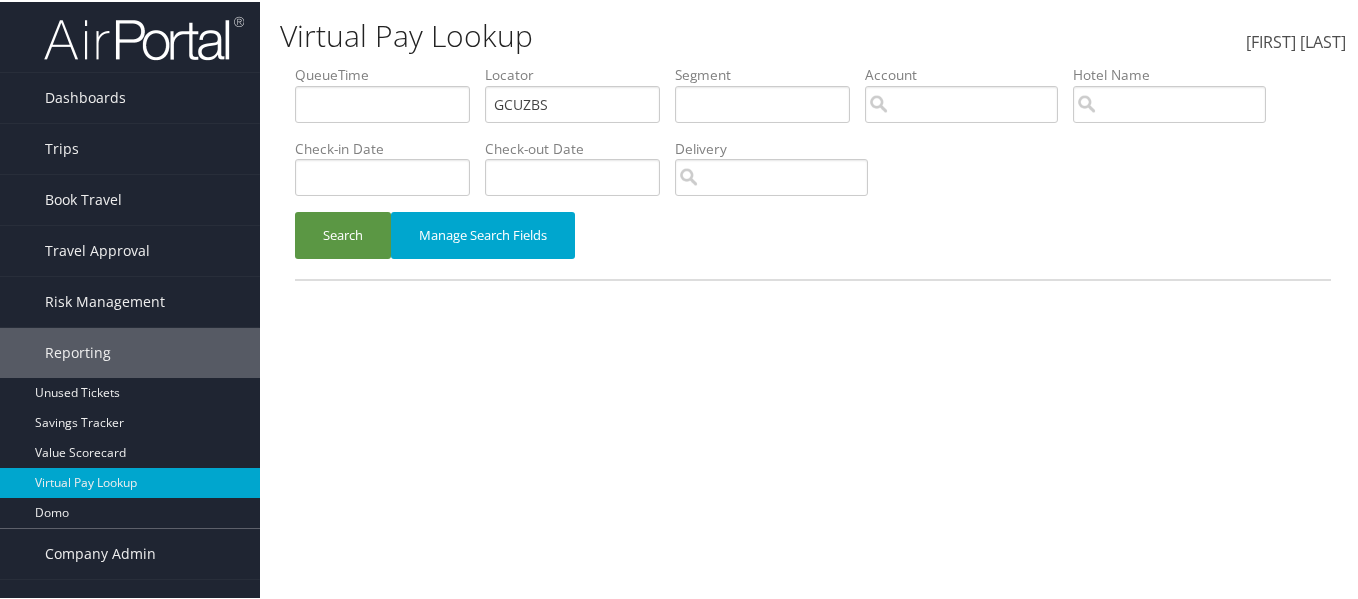 scroll, scrollTop: 30, scrollLeft: 0, axis: vertical 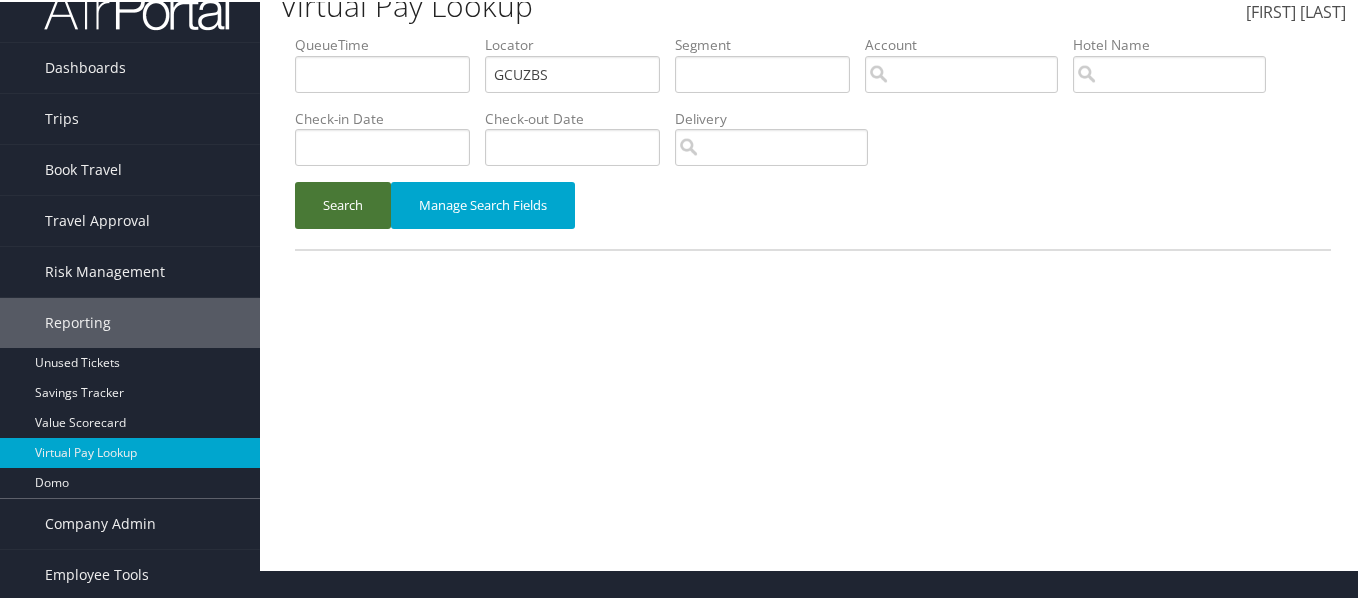 click on "Search" at bounding box center [343, 203] 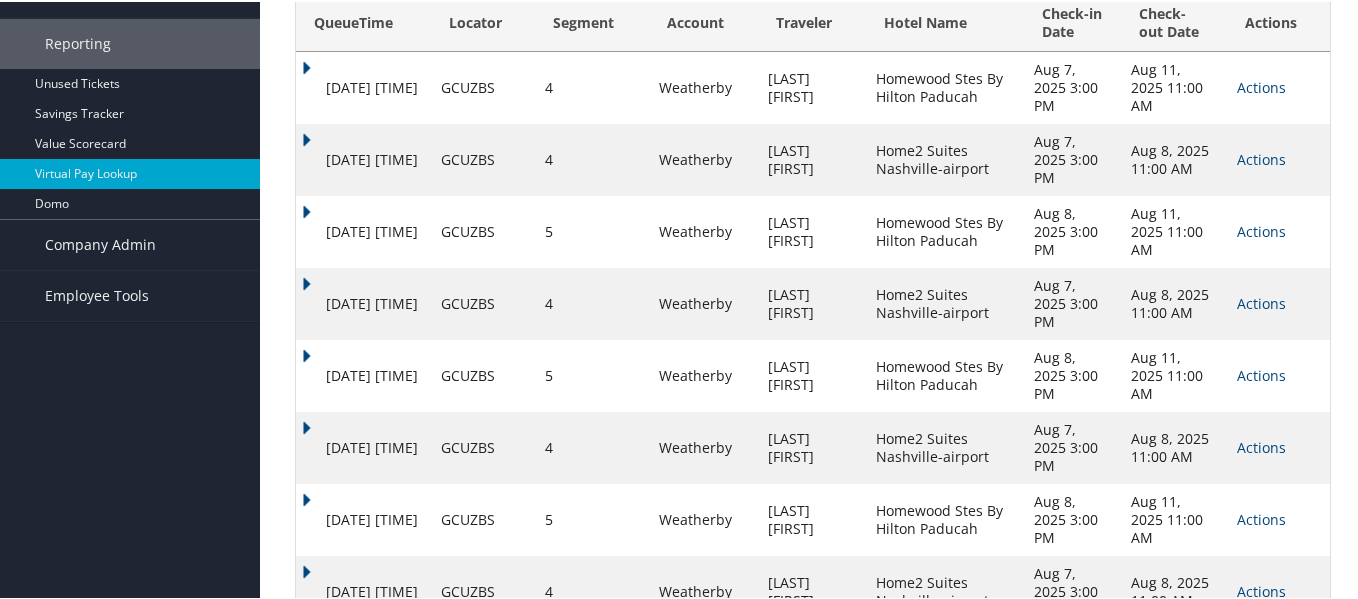 scroll, scrollTop: 332, scrollLeft: 0, axis: vertical 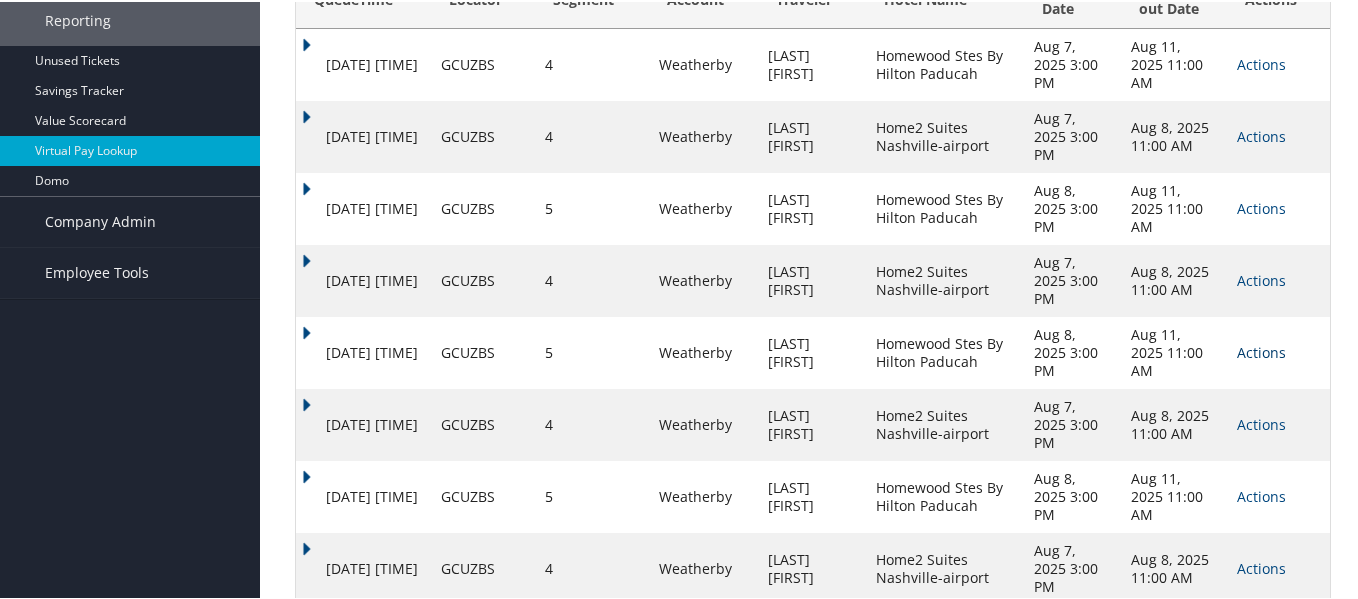 click on "Actions" at bounding box center (1261, 350) 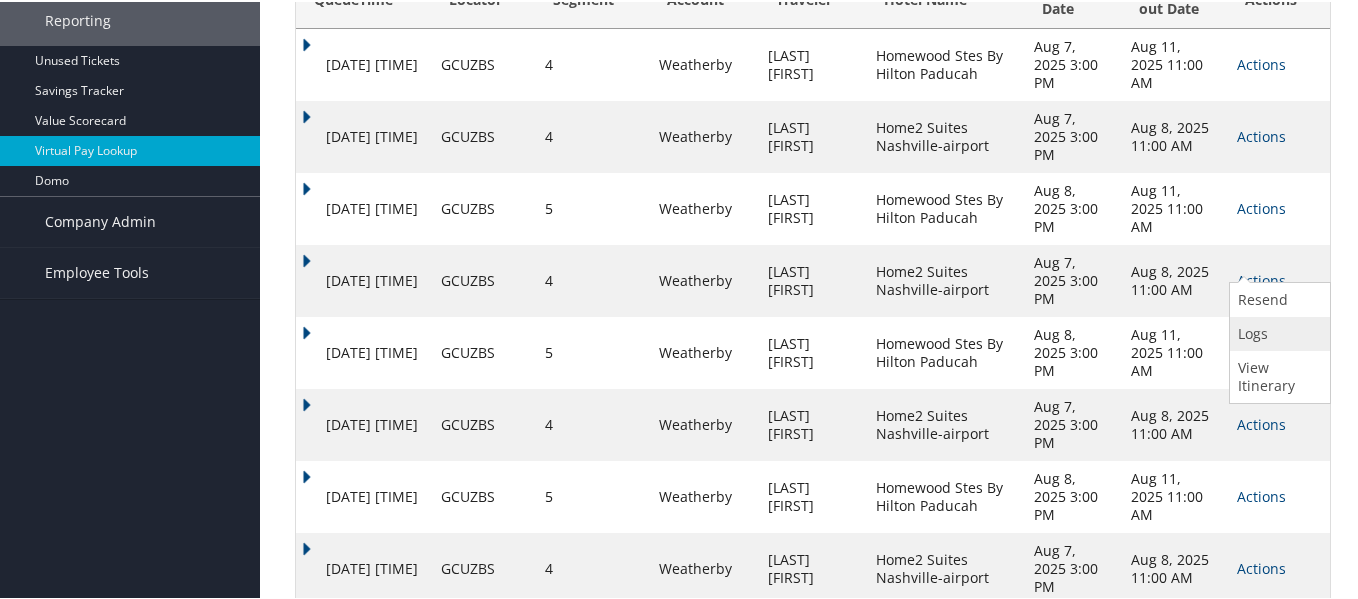 click on "Logs" at bounding box center [1277, 332] 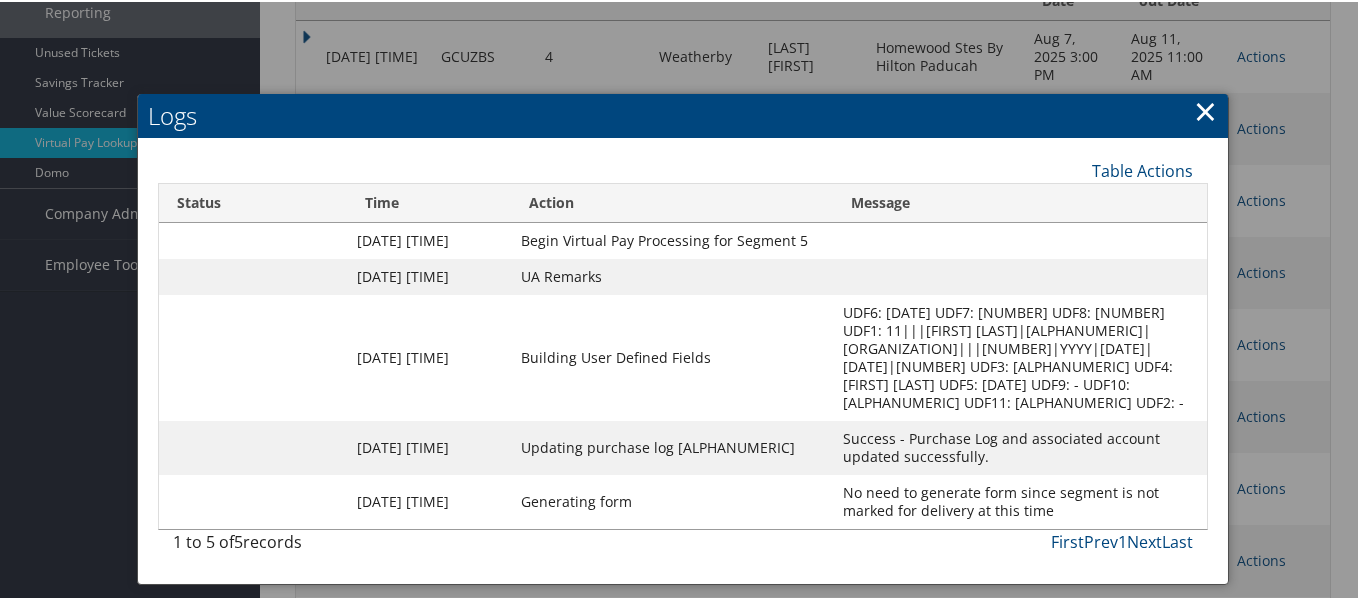 scroll, scrollTop: 342, scrollLeft: 0, axis: vertical 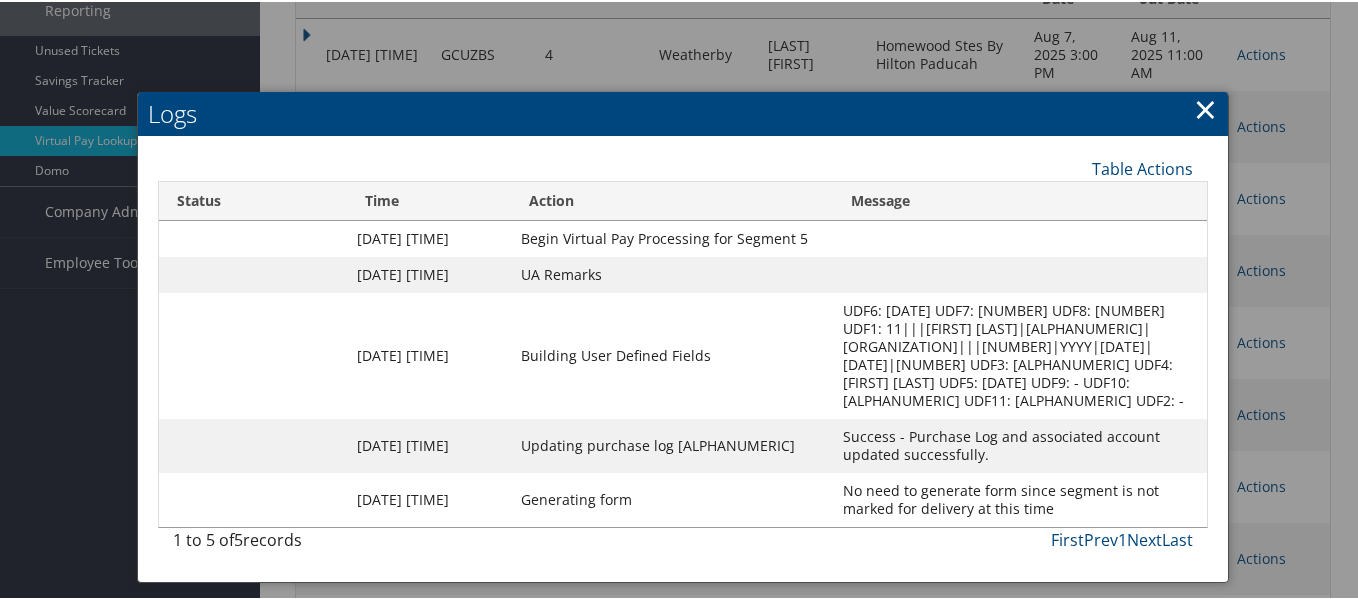 click on "×" at bounding box center (1205, 107) 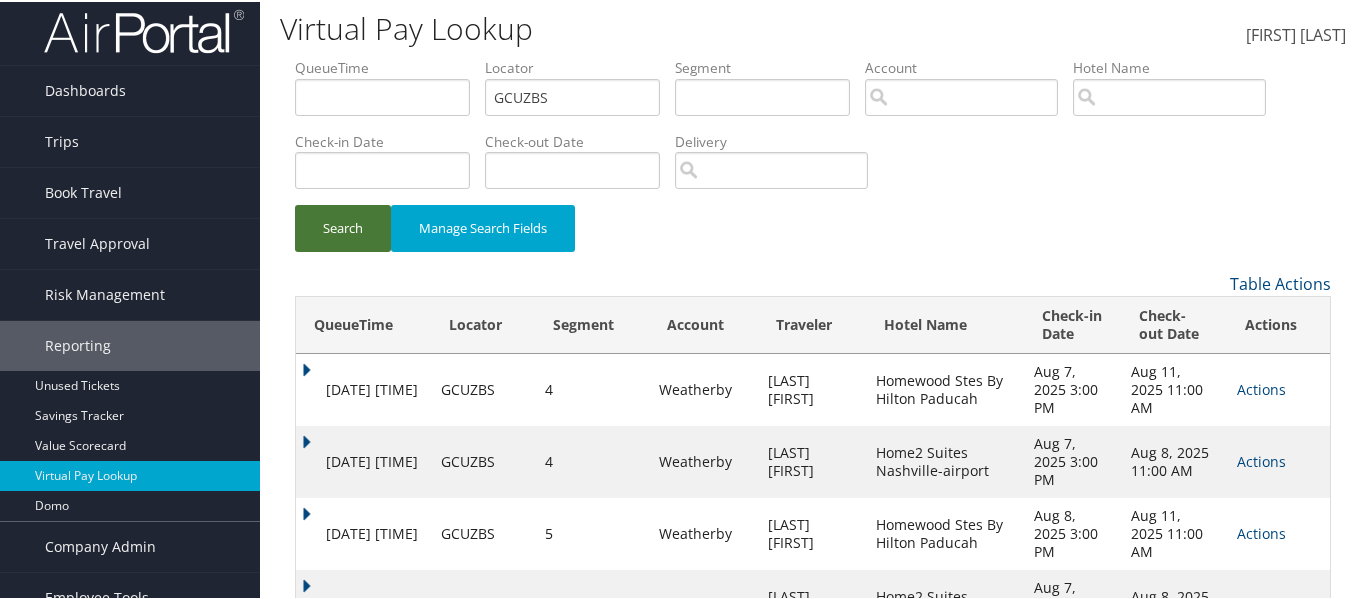 scroll, scrollTop: 0, scrollLeft: 0, axis: both 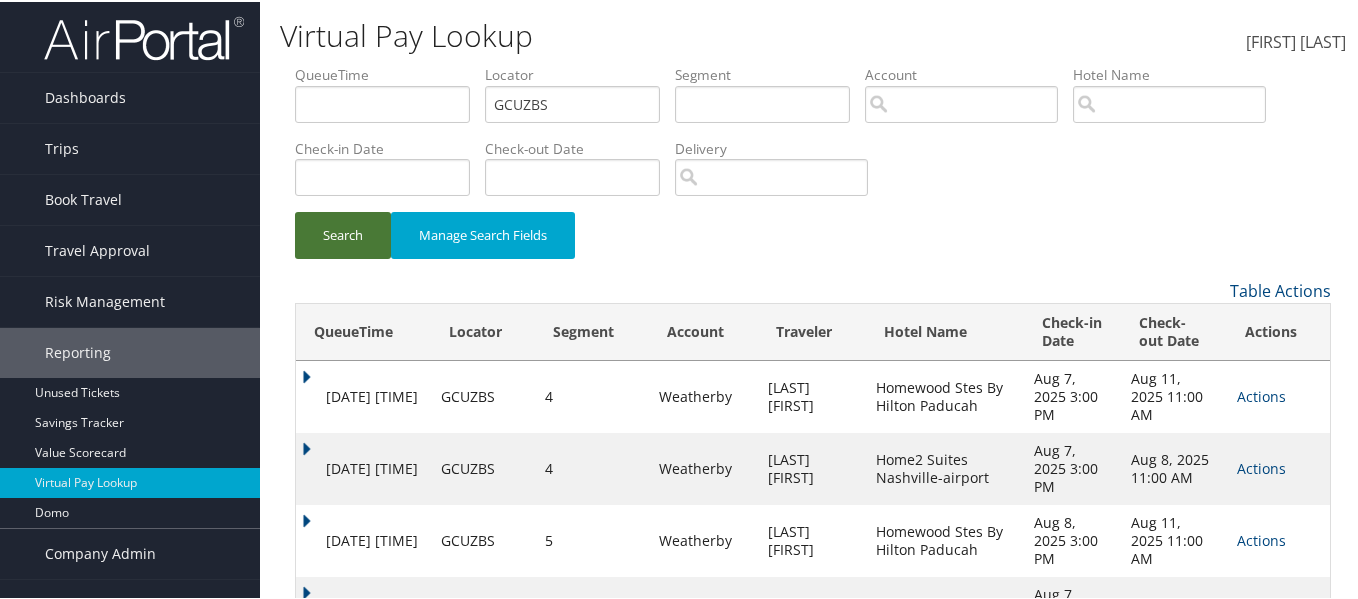 click on "Search" at bounding box center [343, 233] 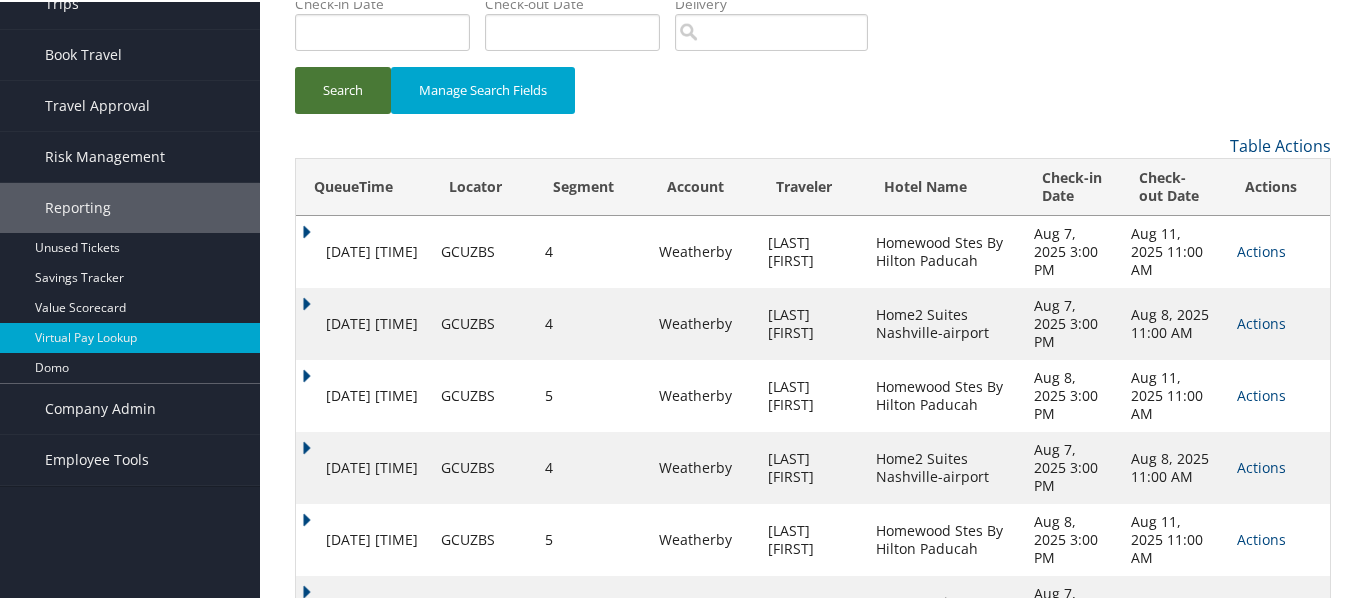 scroll, scrollTop: 332, scrollLeft: 0, axis: vertical 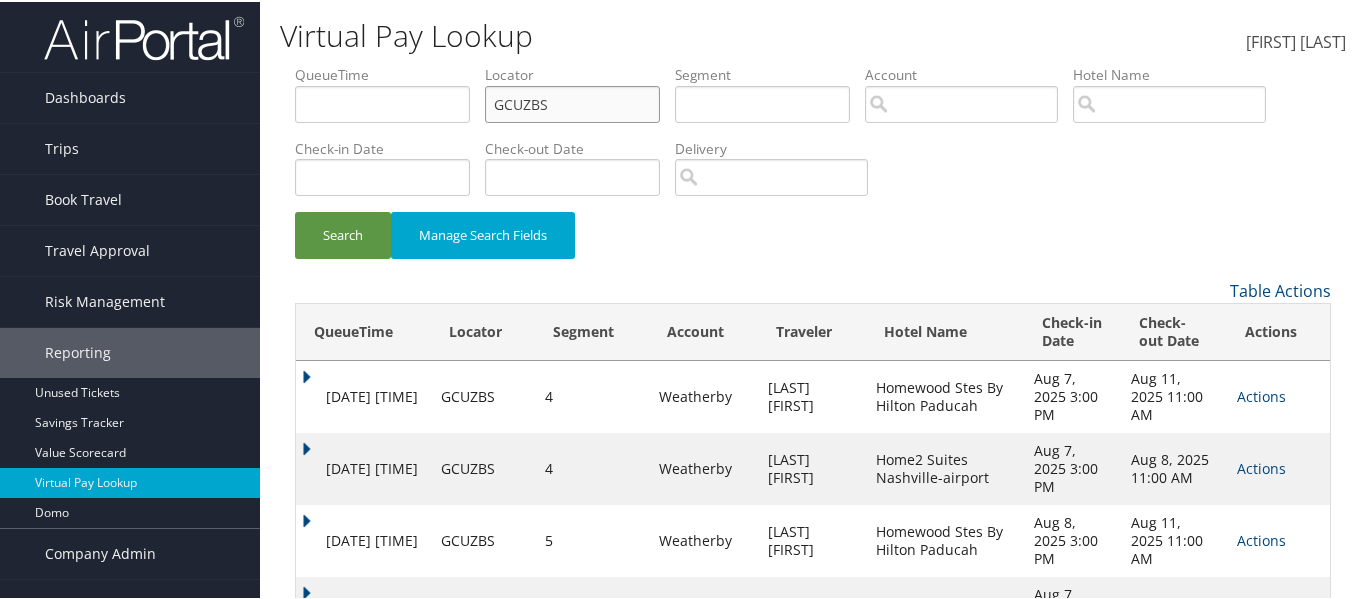 click on "GCUZBS" at bounding box center (572, 102) 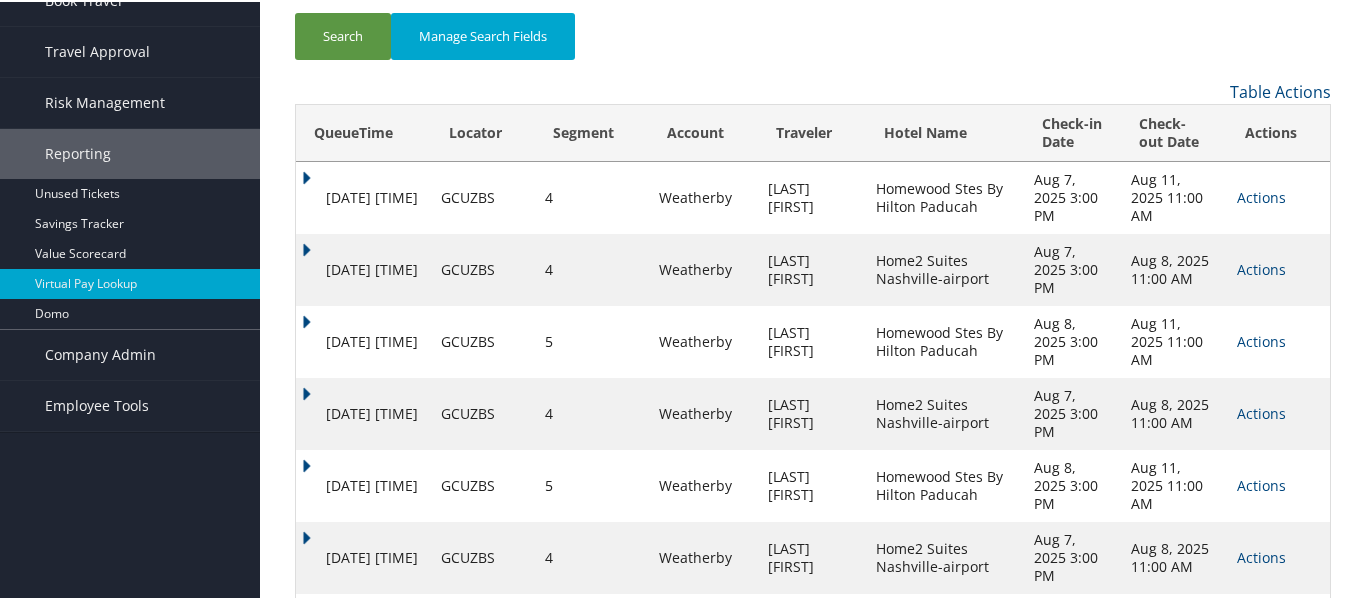 scroll, scrollTop: 0, scrollLeft: 0, axis: both 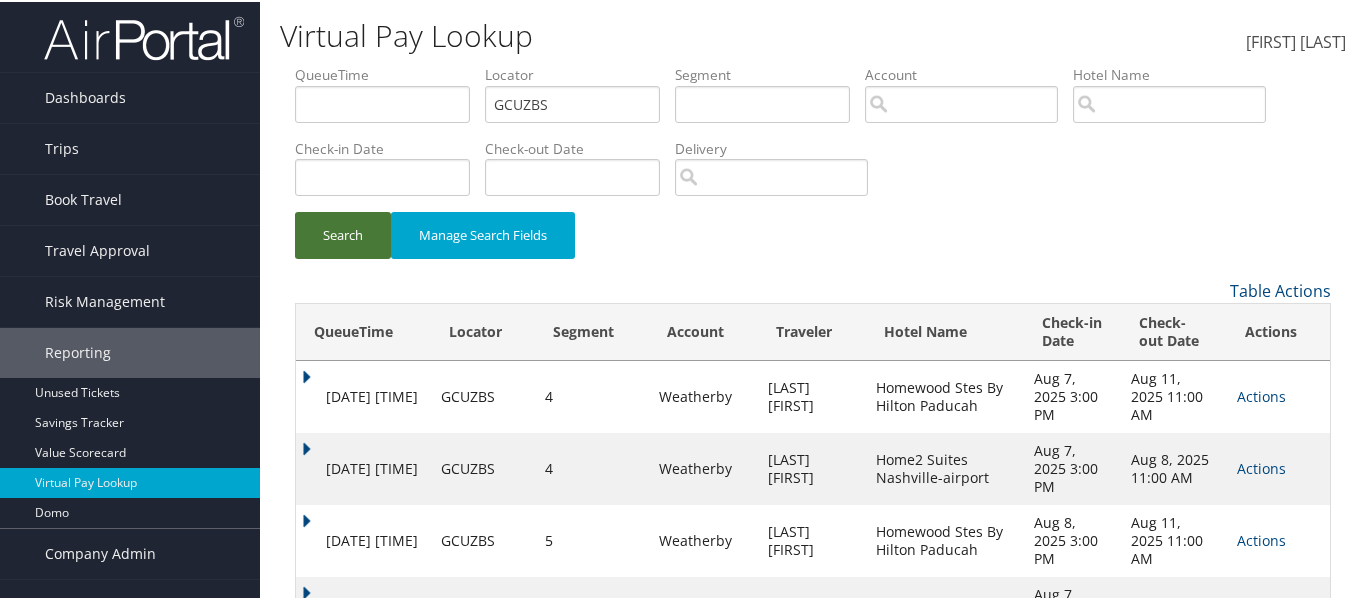 click on "Search" at bounding box center (343, 233) 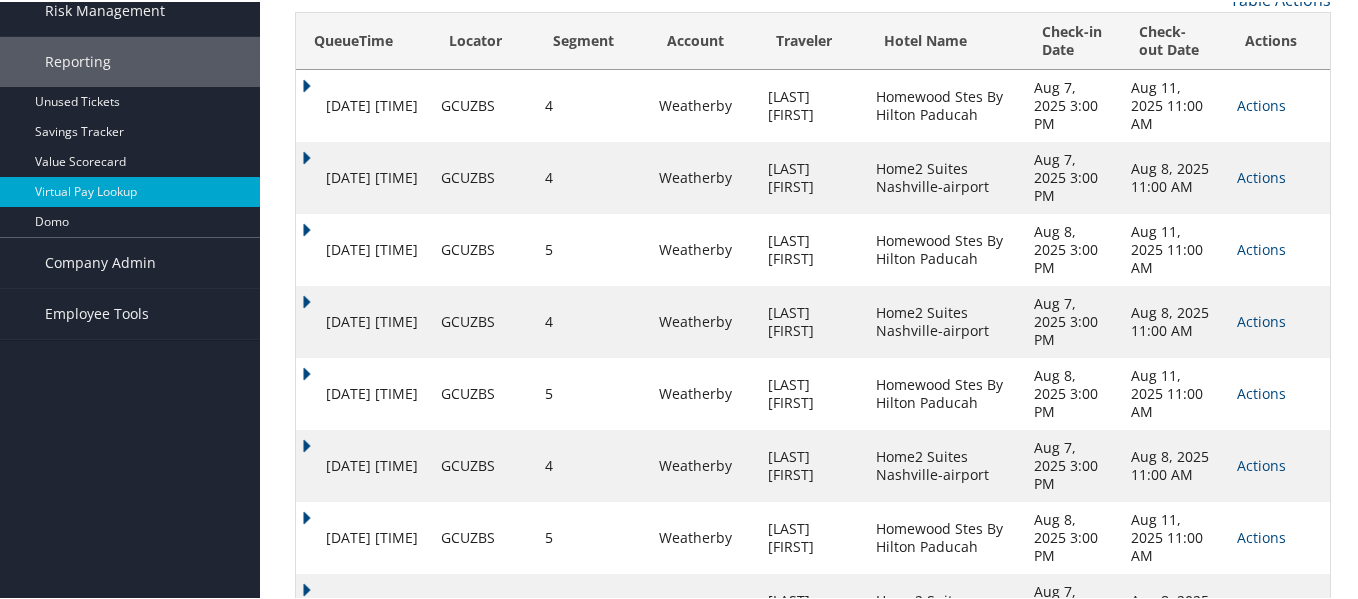 scroll, scrollTop: 332, scrollLeft: 0, axis: vertical 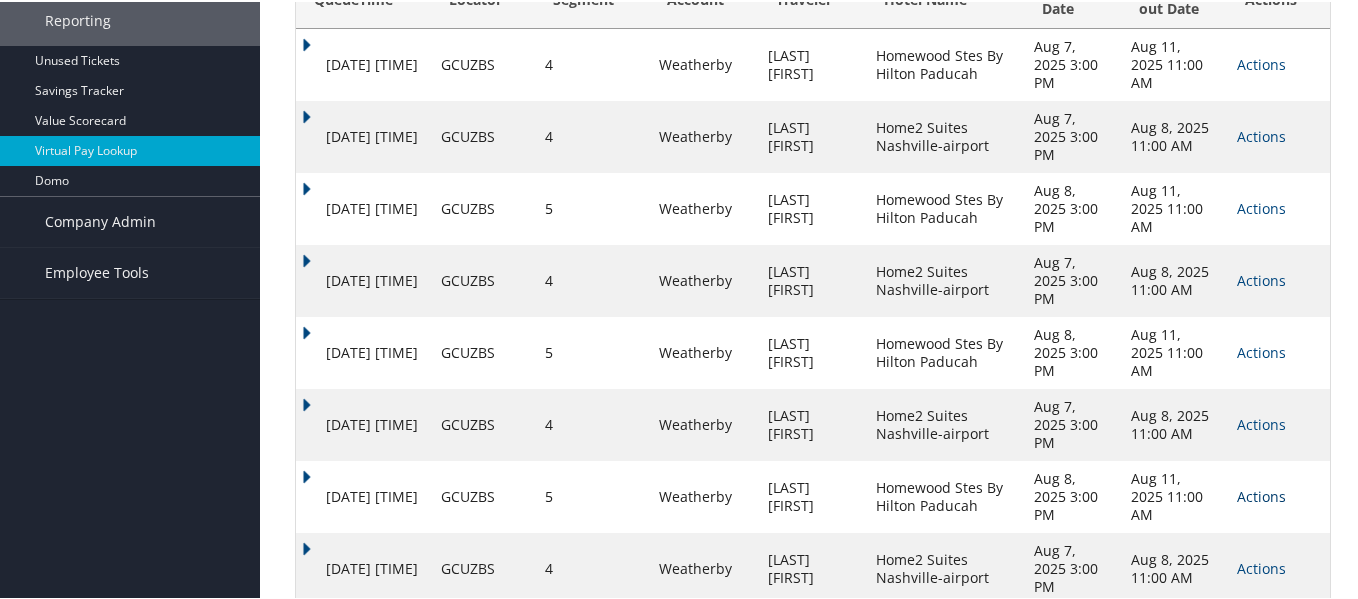 click on "Actions" at bounding box center [1261, 494] 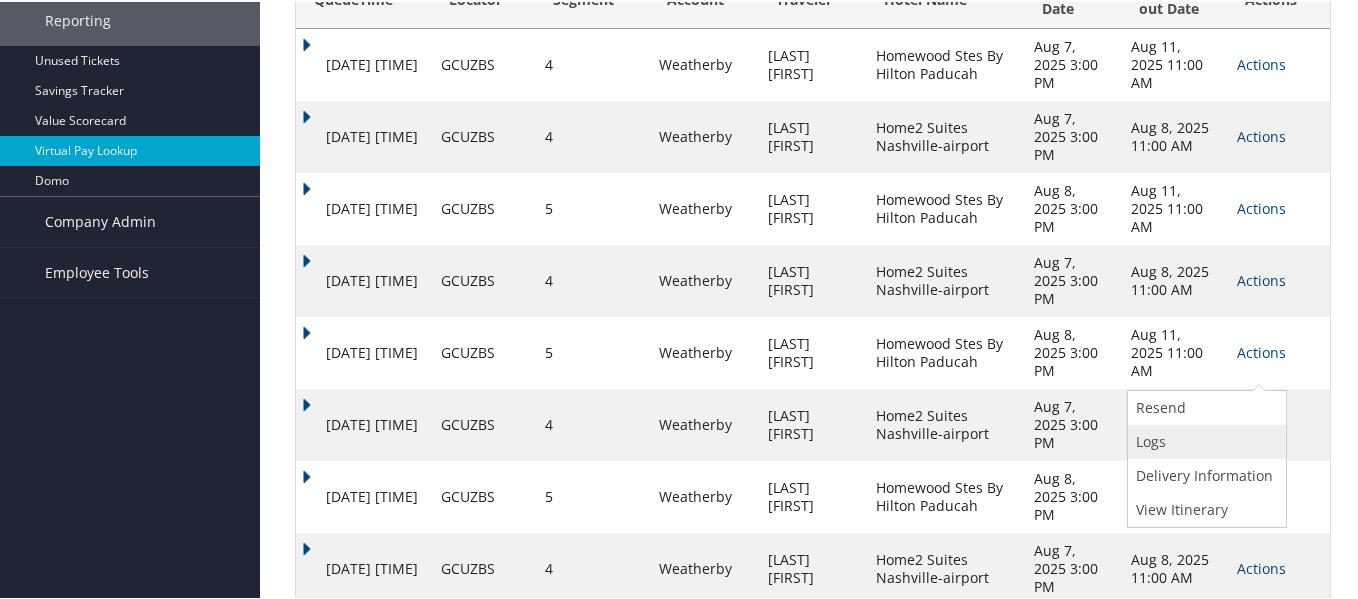 click on "Logs" at bounding box center [1204, 440] 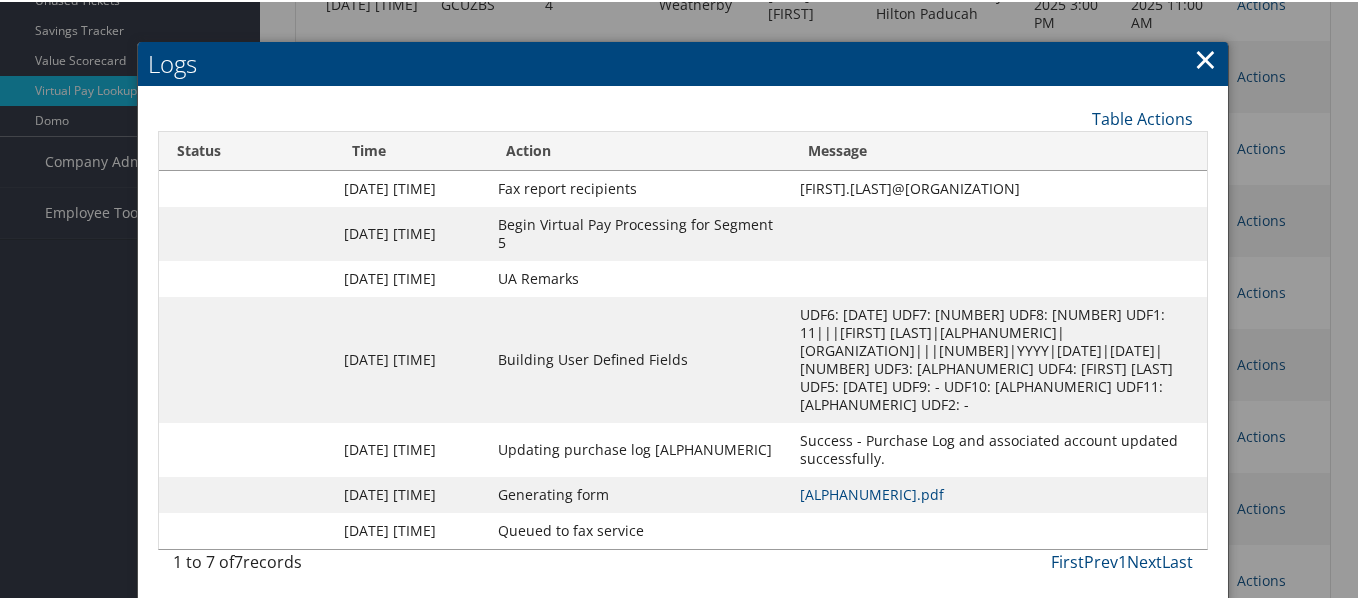 scroll, scrollTop: 450, scrollLeft: 0, axis: vertical 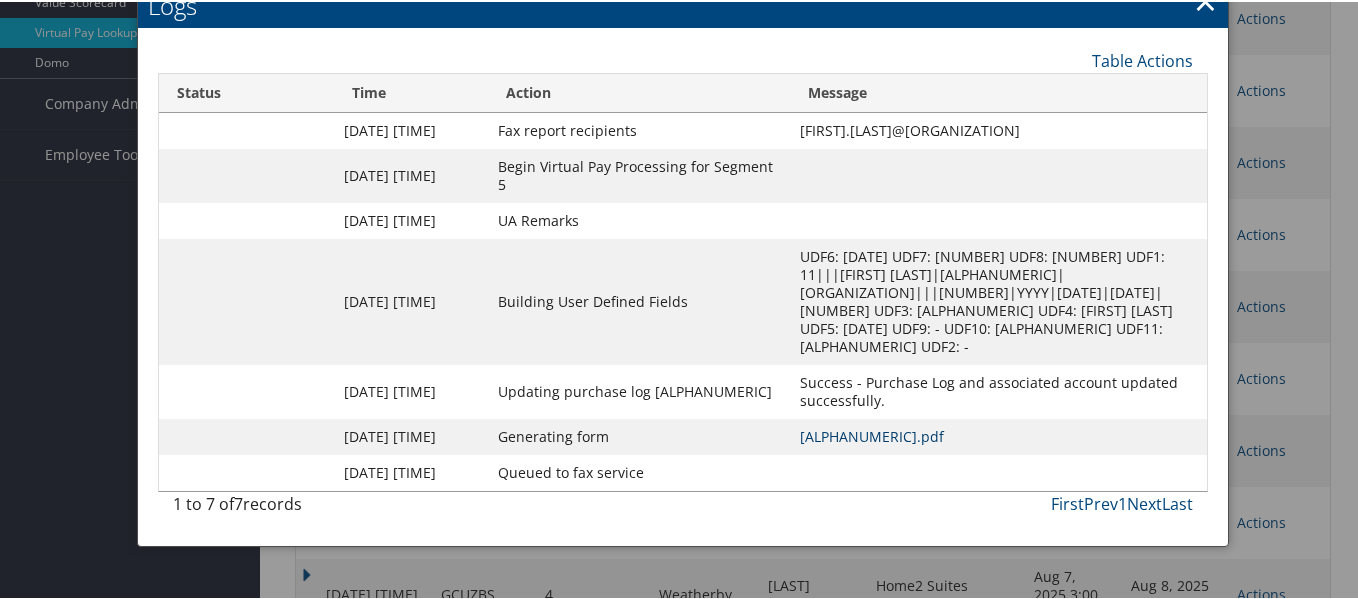 click on "[ALPHANUMERIC].pdf" at bounding box center (872, 434) 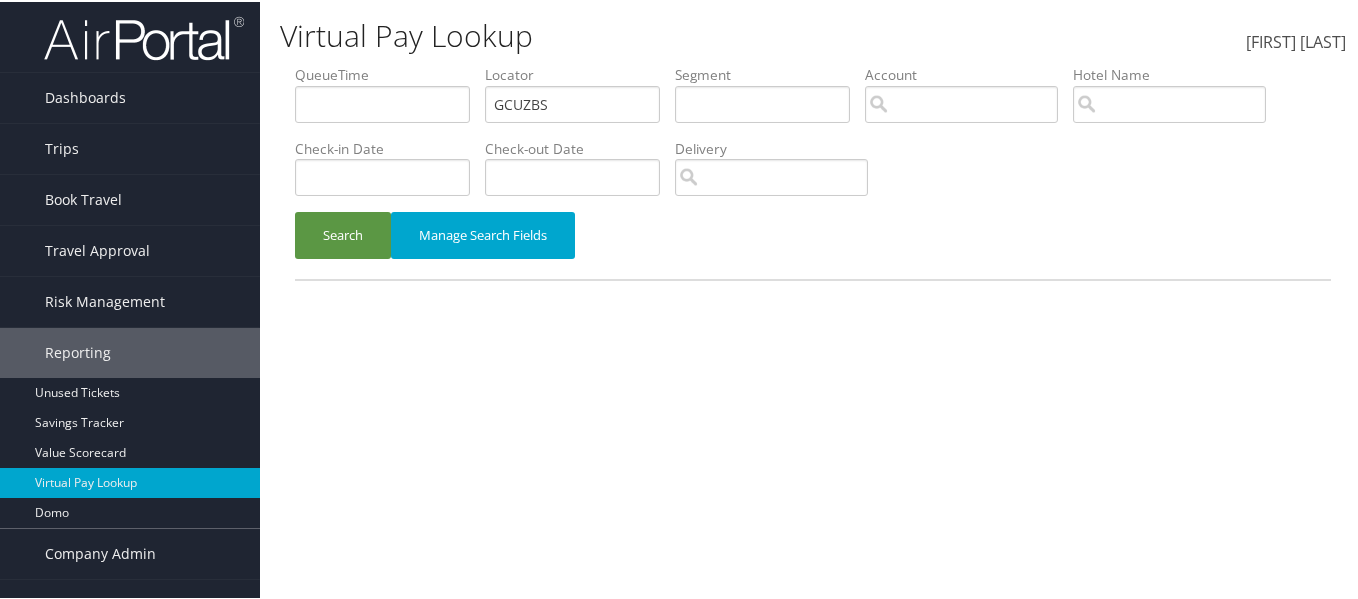 scroll, scrollTop: 30, scrollLeft: 0, axis: vertical 